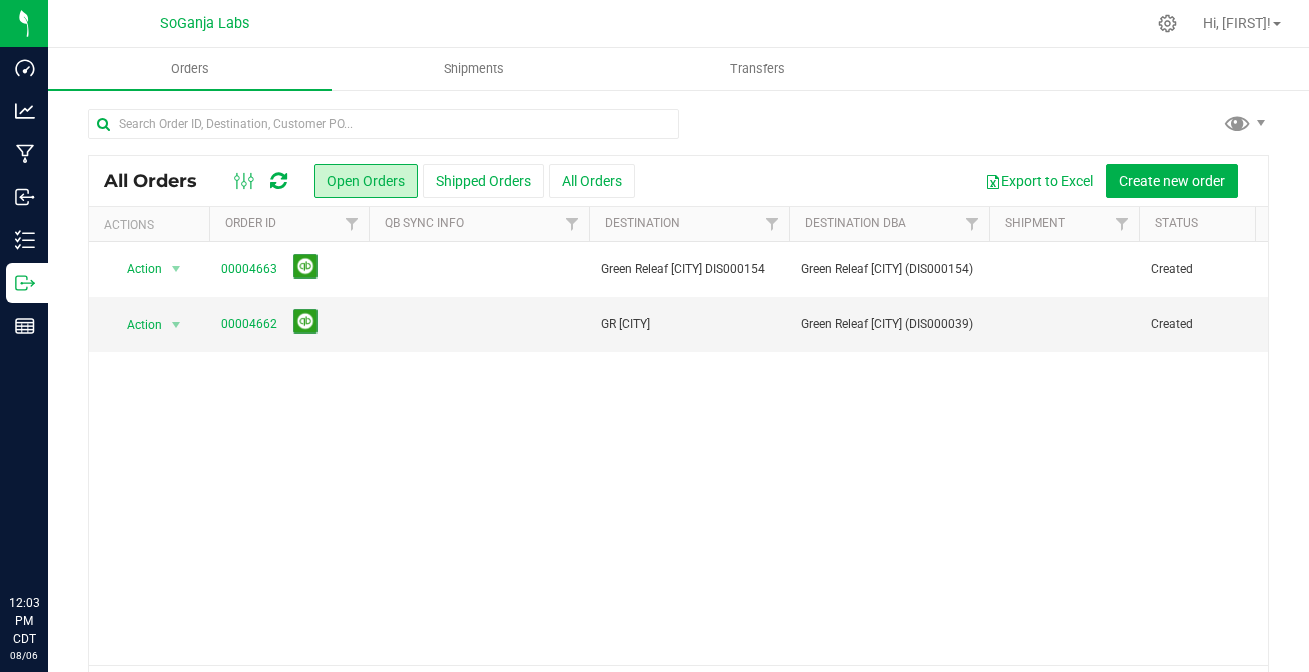scroll, scrollTop: 0, scrollLeft: 0, axis: both 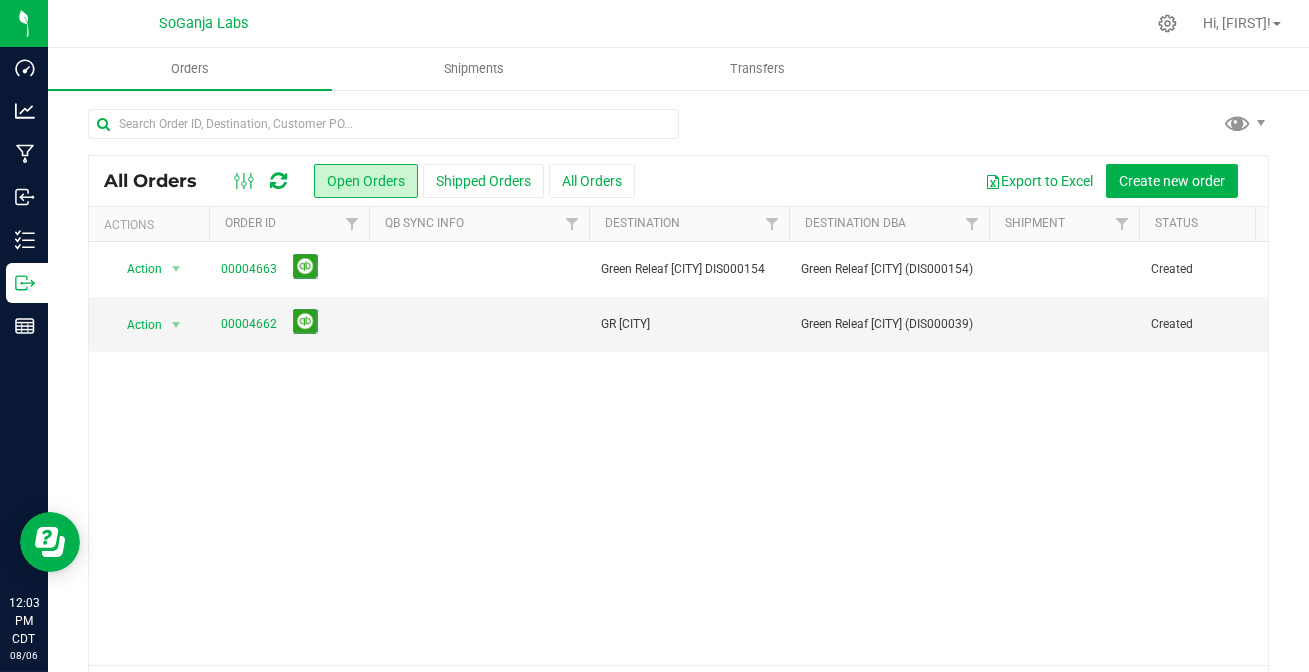 click at bounding box center [278, 181] 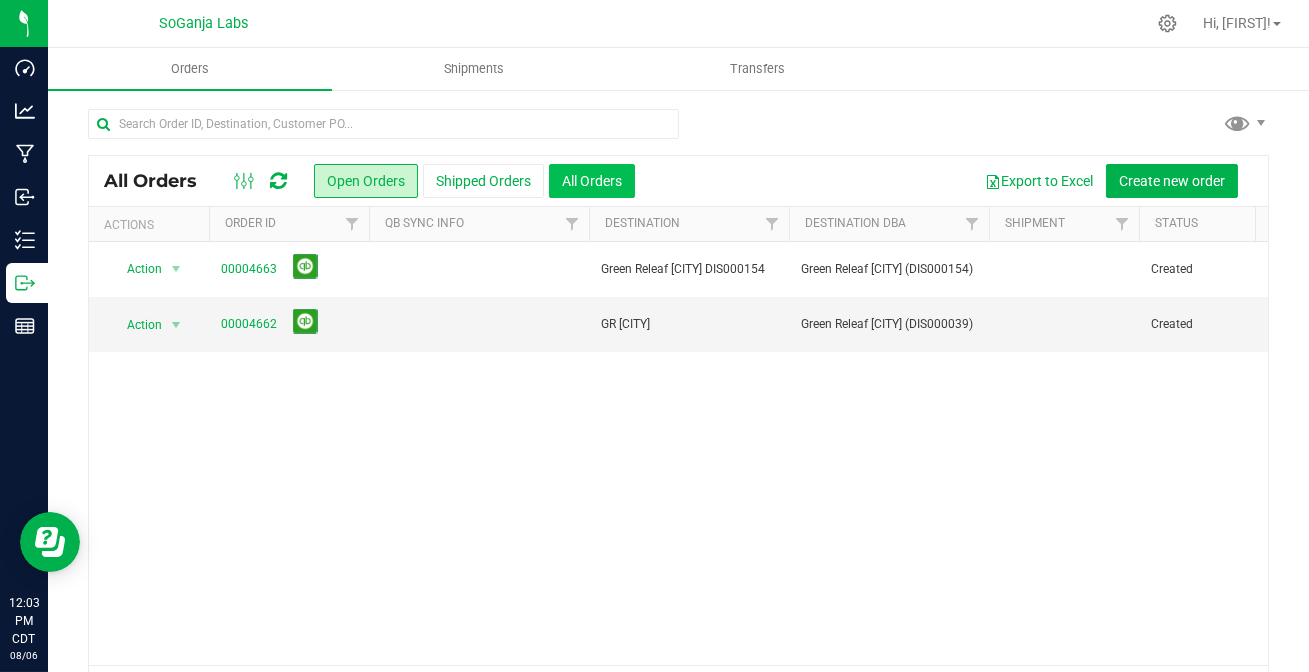 click on "All Orders" at bounding box center (592, 181) 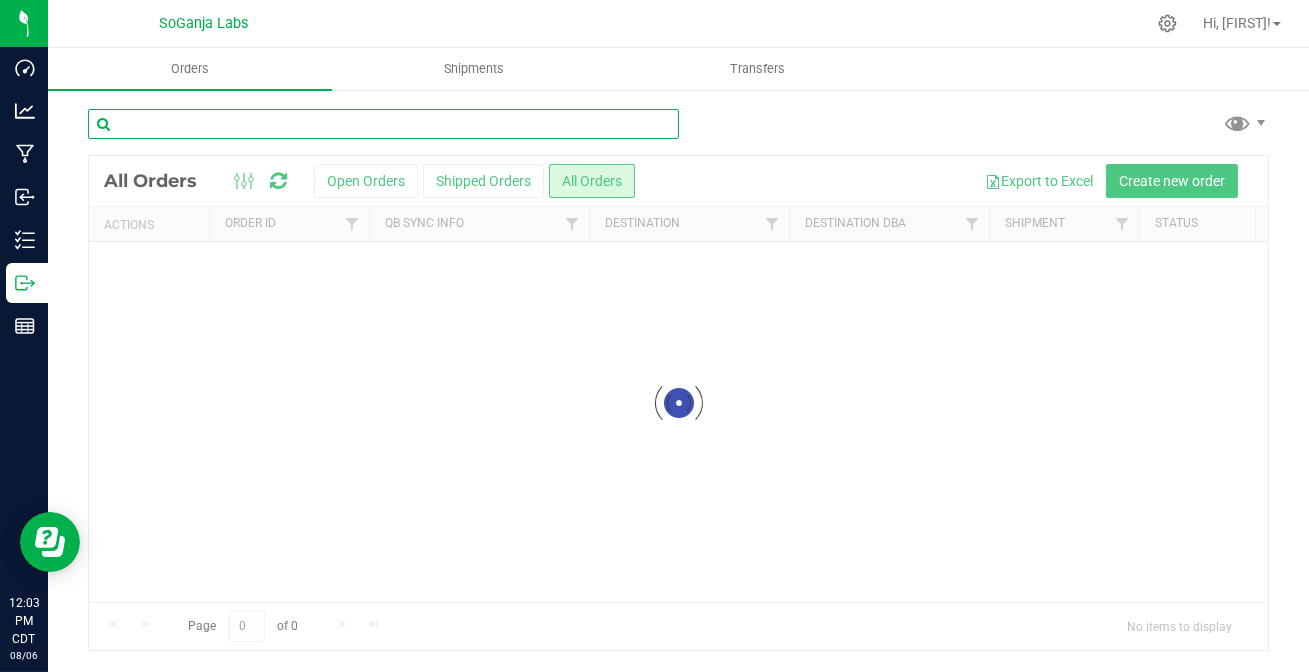 click at bounding box center [383, 124] 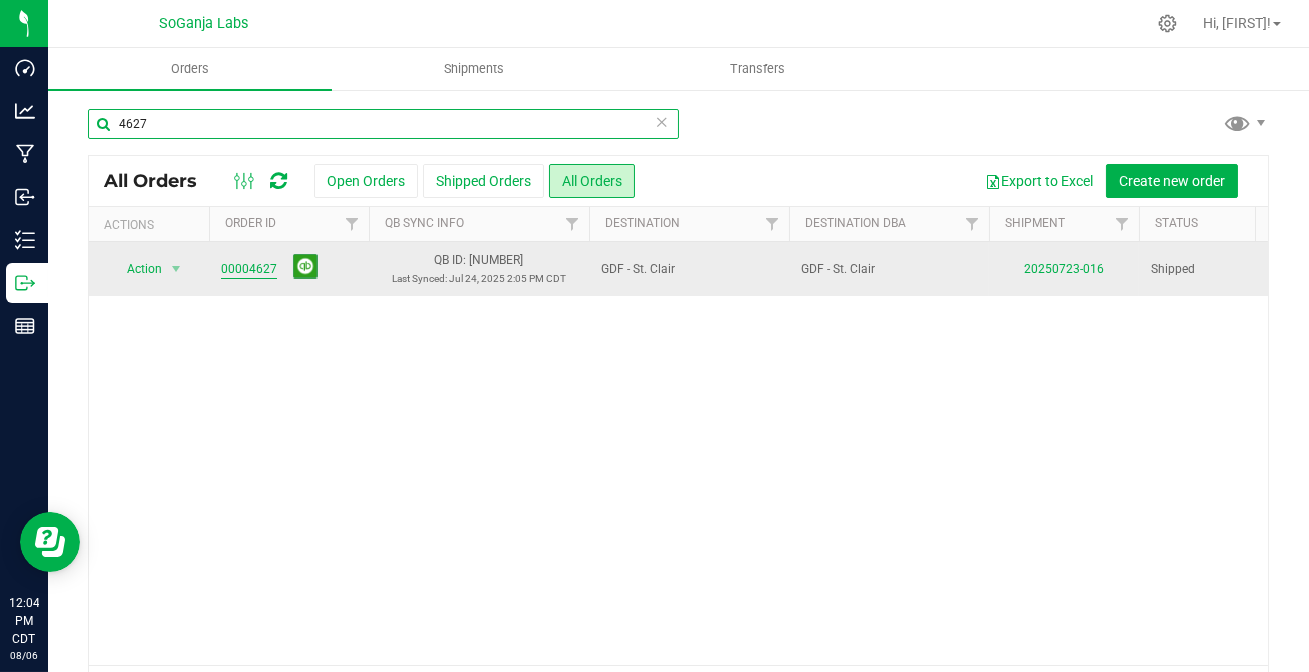 type on "4627" 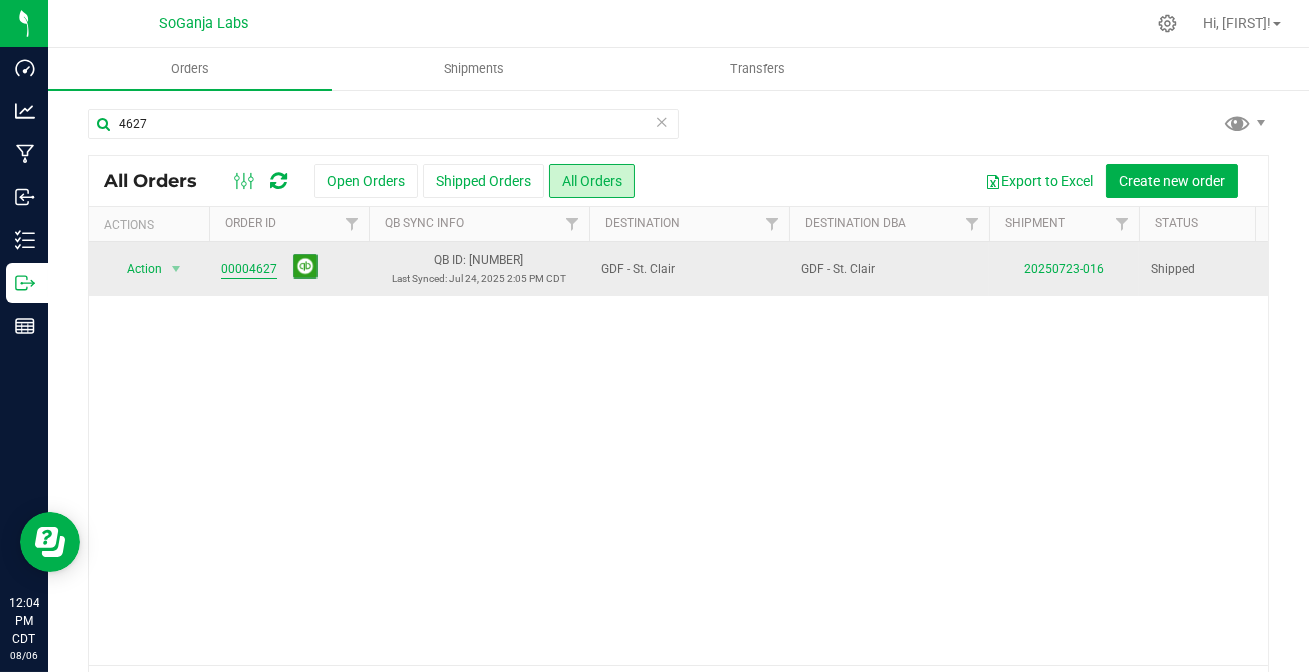 click on "00004627" at bounding box center (249, 269) 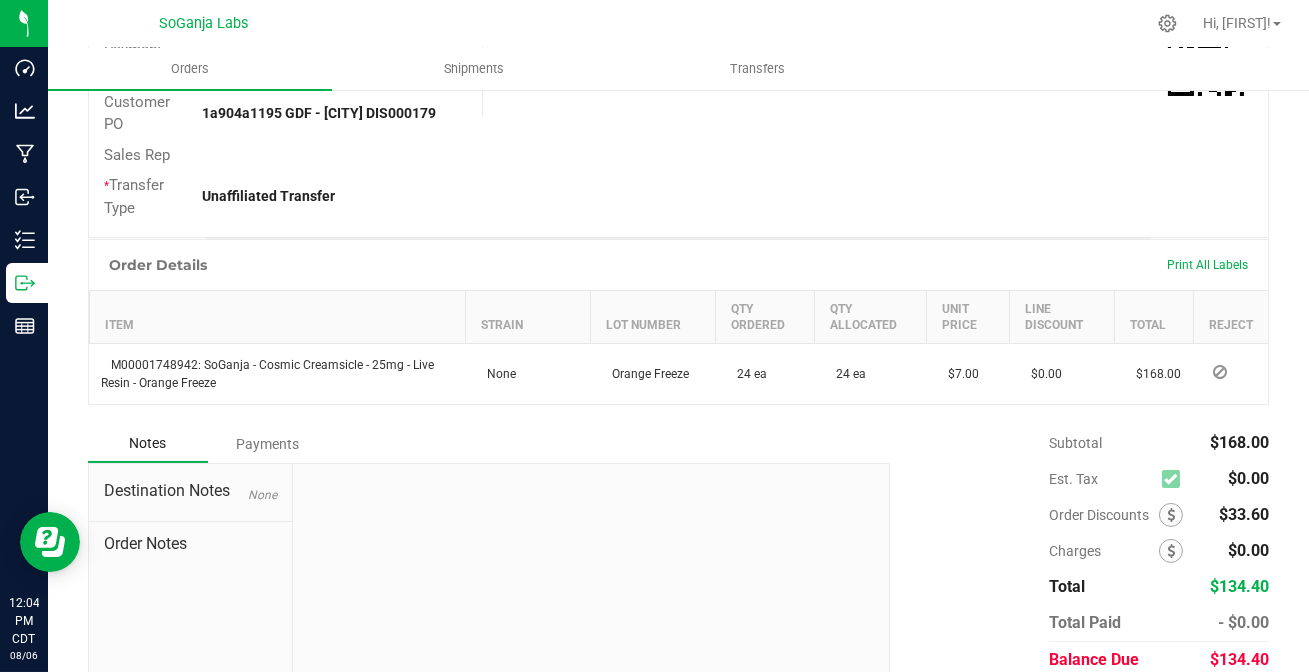 scroll, scrollTop: 565, scrollLeft: 0, axis: vertical 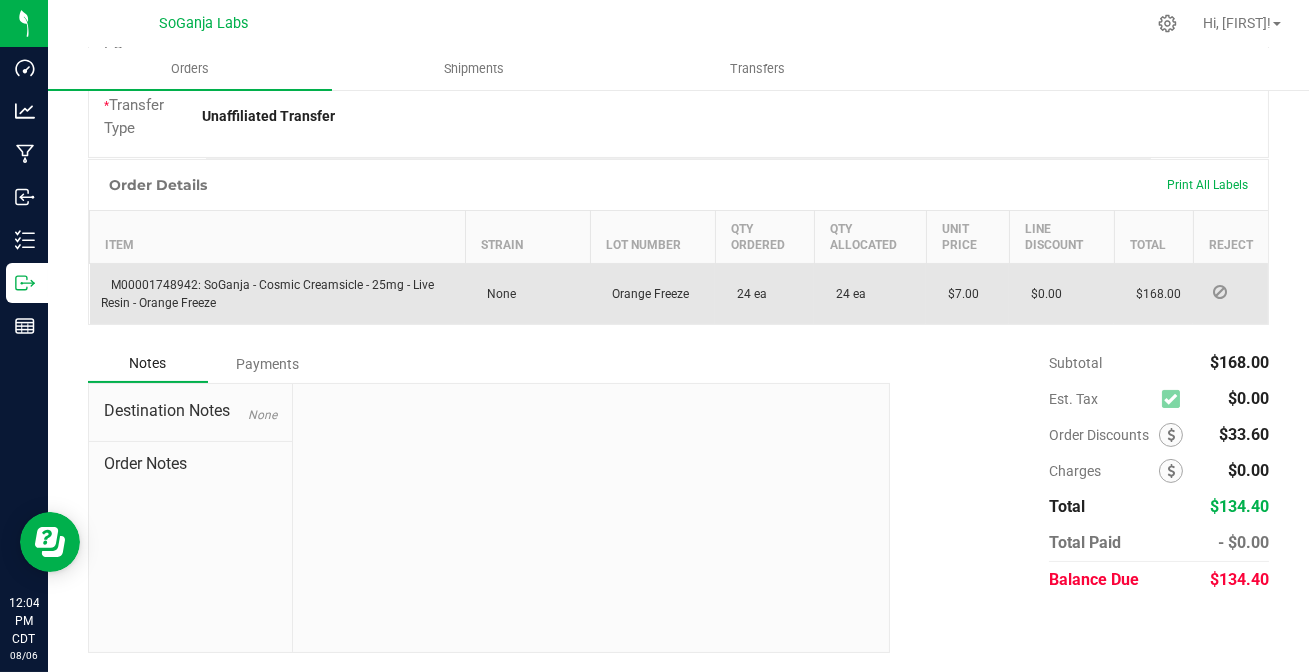 click on "Payments" at bounding box center [268, 364] 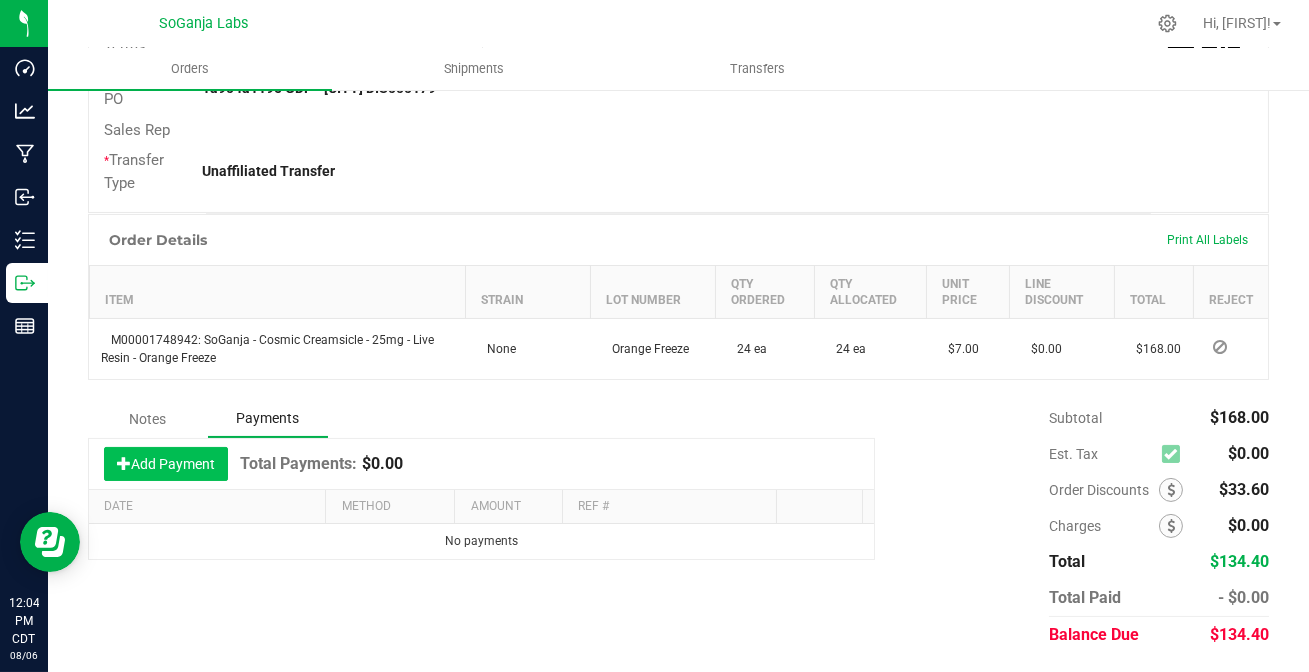 click on "Add Payment" at bounding box center (166, 464) 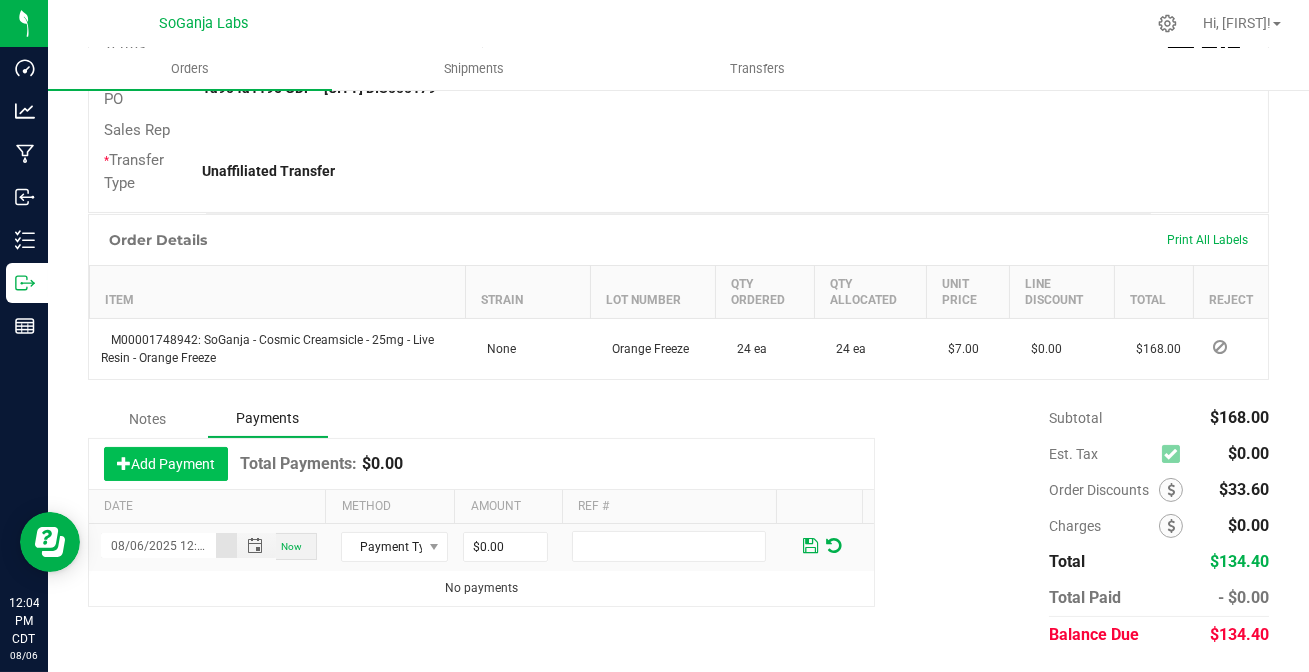 scroll, scrollTop: 0, scrollLeft: 27, axis: horizontal 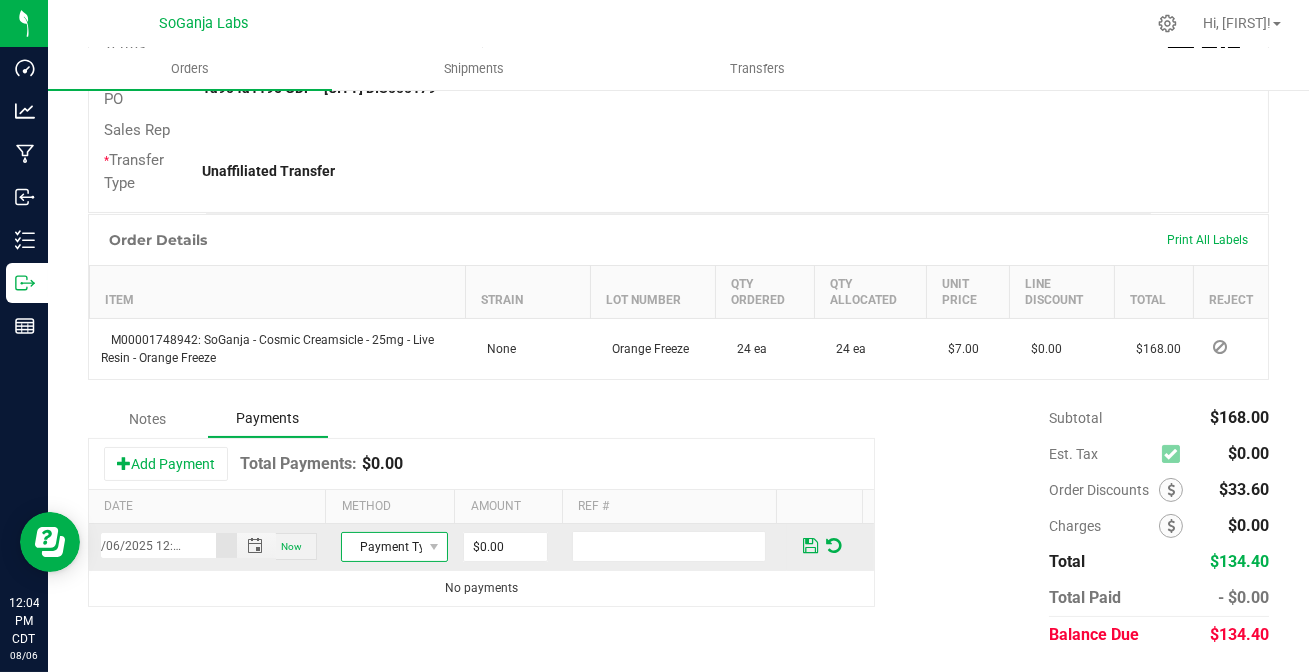 click on "Payment Type" at bounding box center (382, 547) 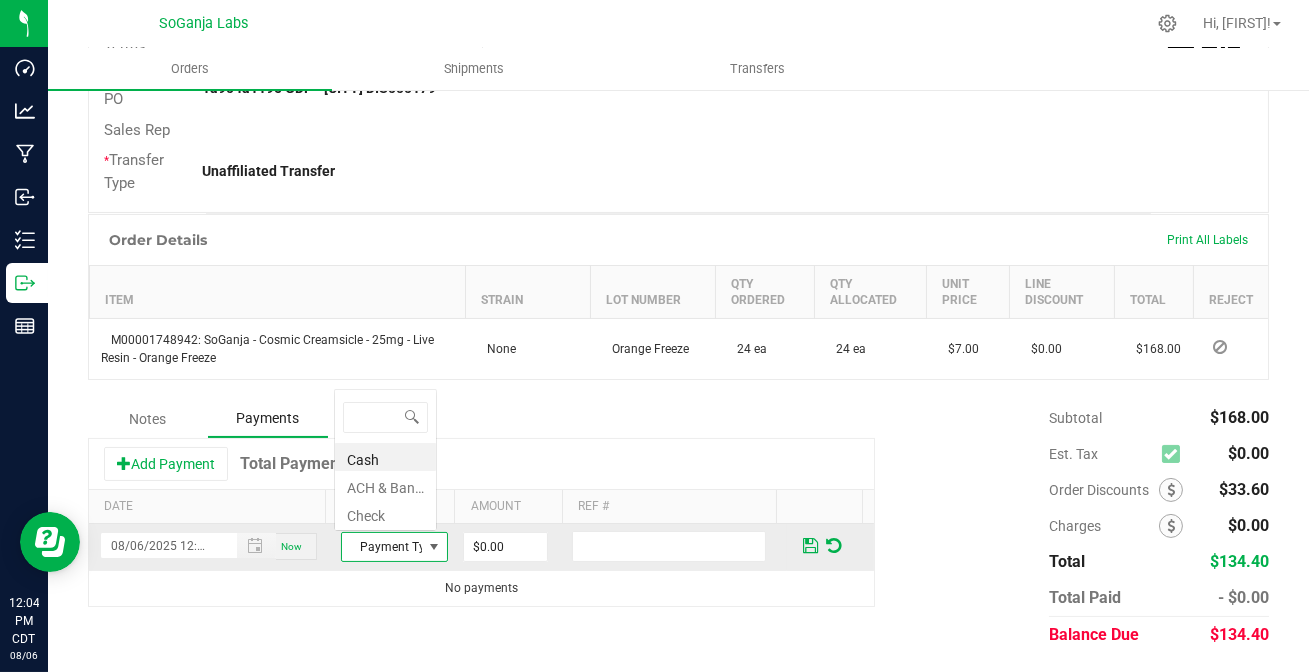 scroll, scrollTop: 0, scrollLeft: 0, axis: both 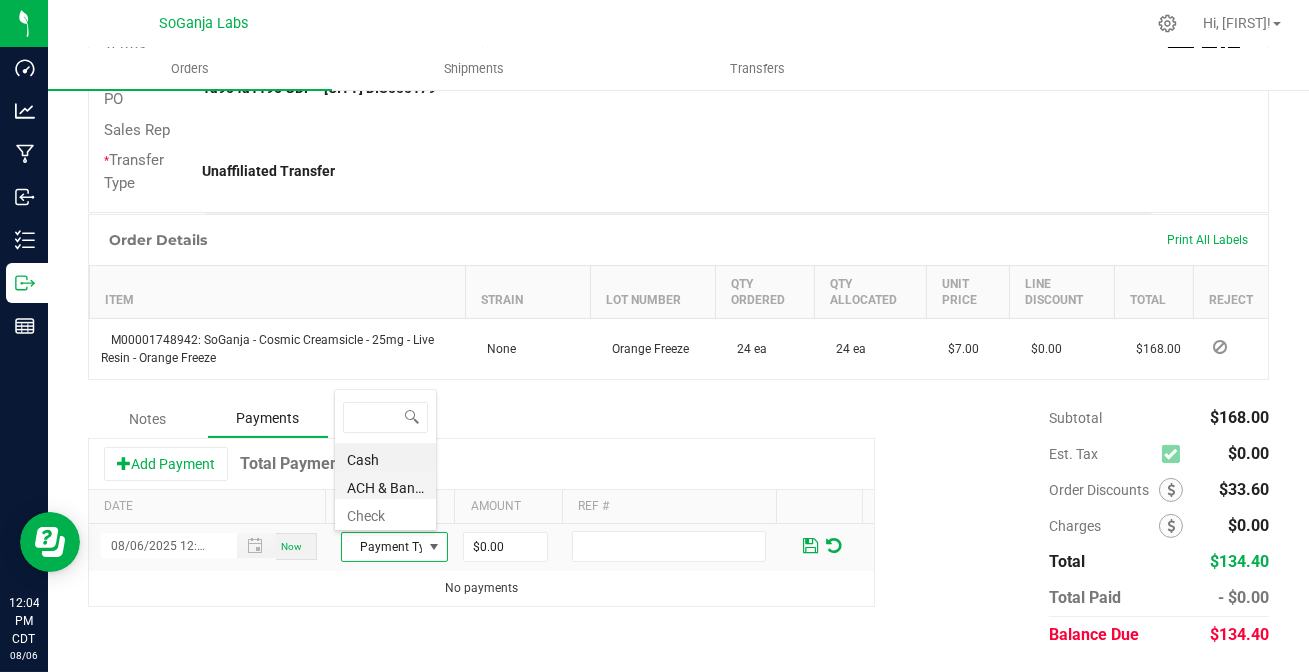 click on "ACH & Bank Transfer" at bounding box center [385, 485] 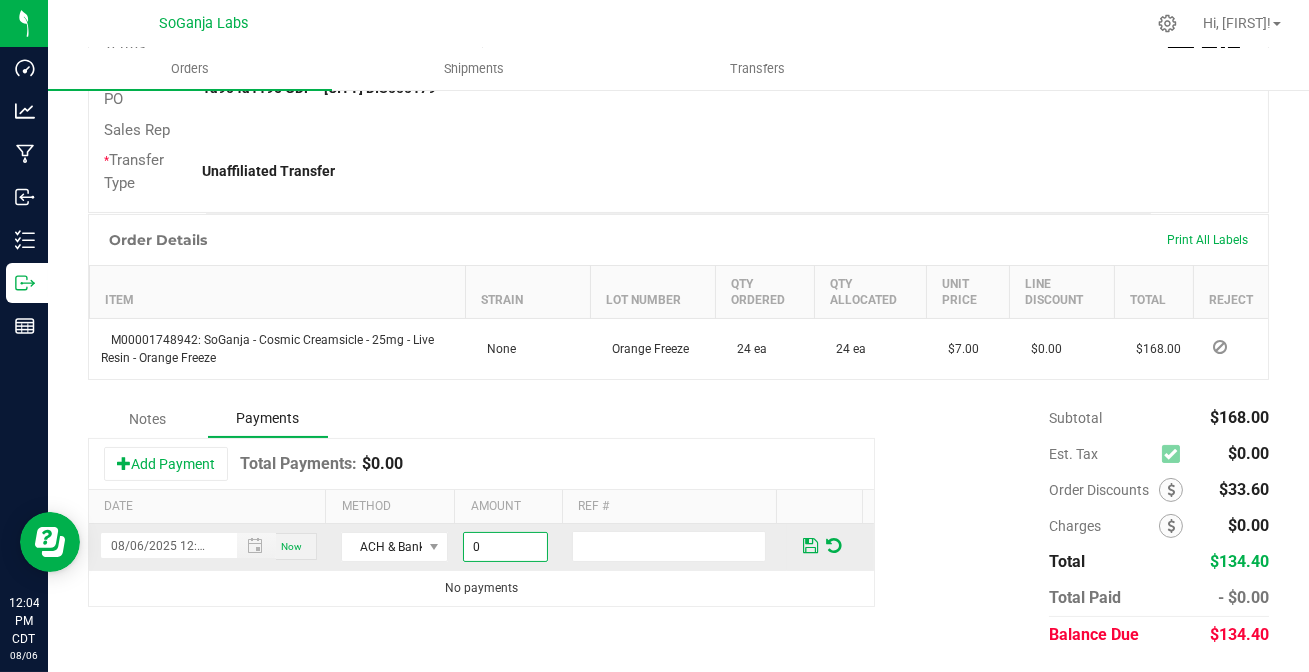 click on "0" at bounding box center (505, 547) 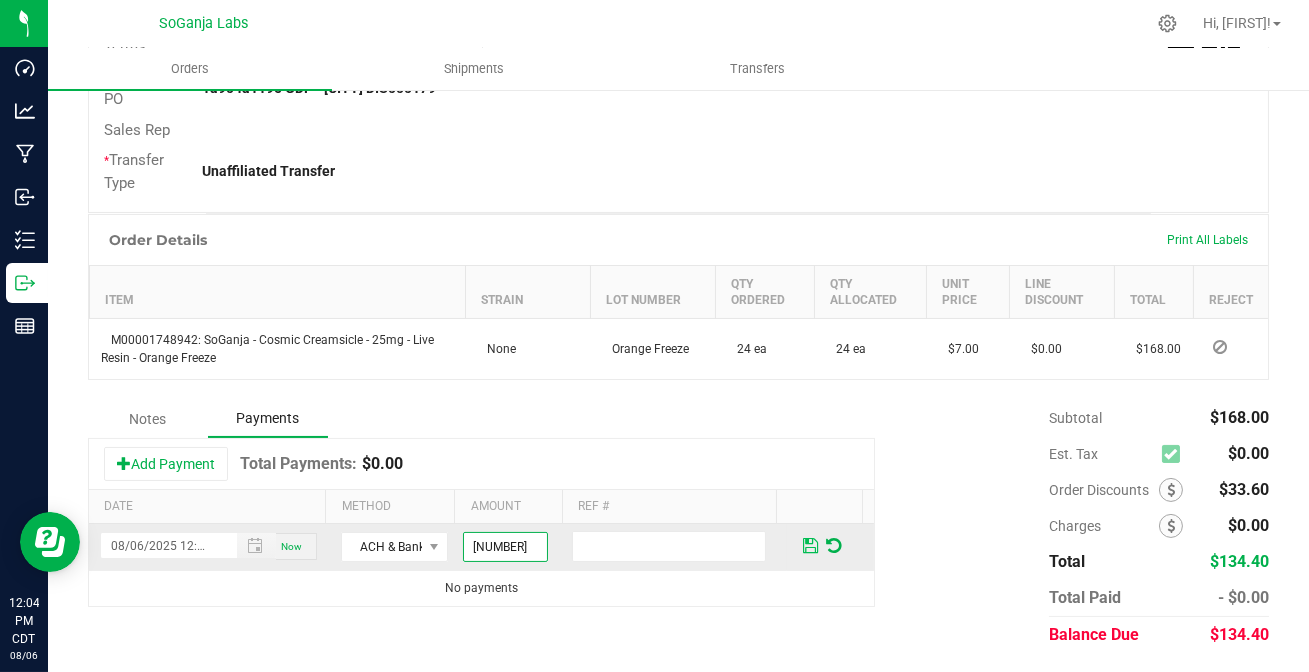 type on "$134.40" 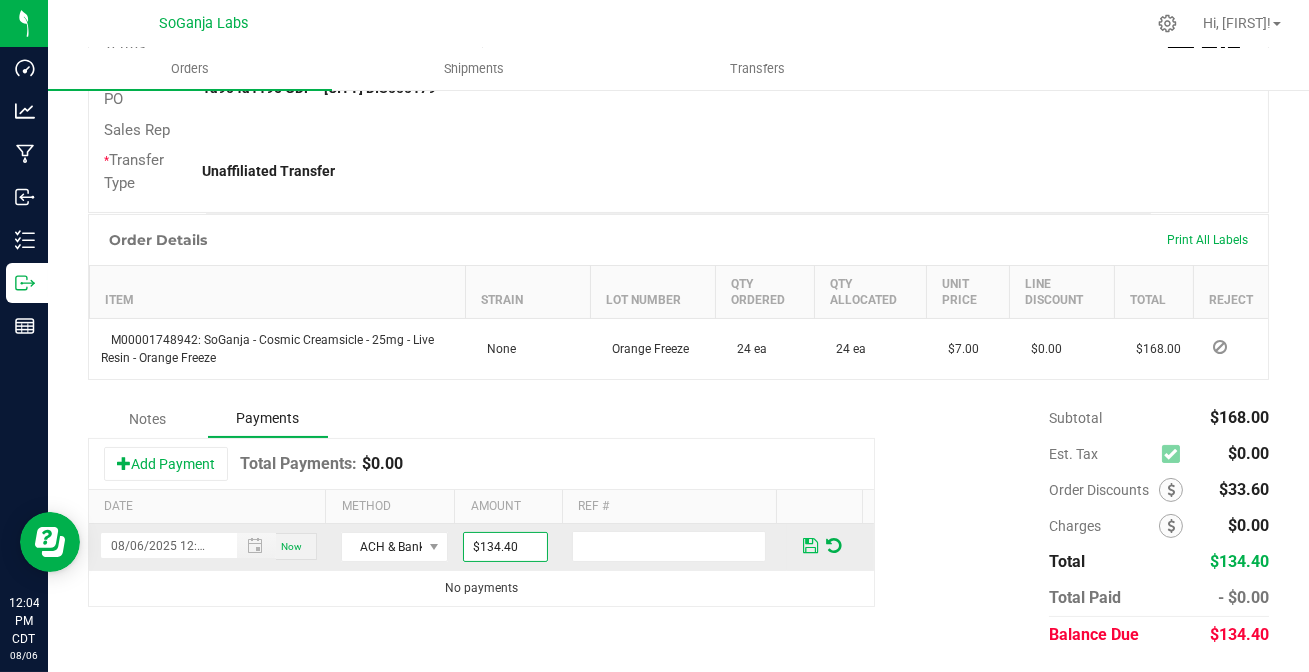 click at bounding box center (810, 546) 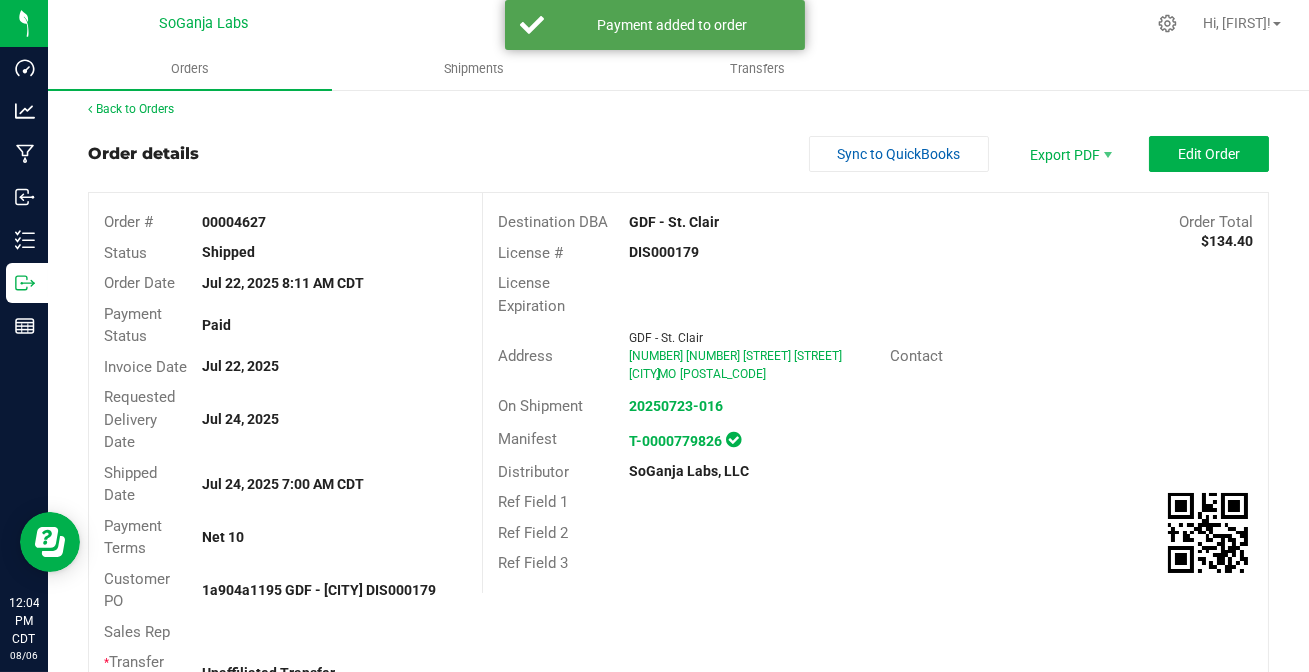 scroll, scrollTop: 0, scrollLeft: 0, axis: both 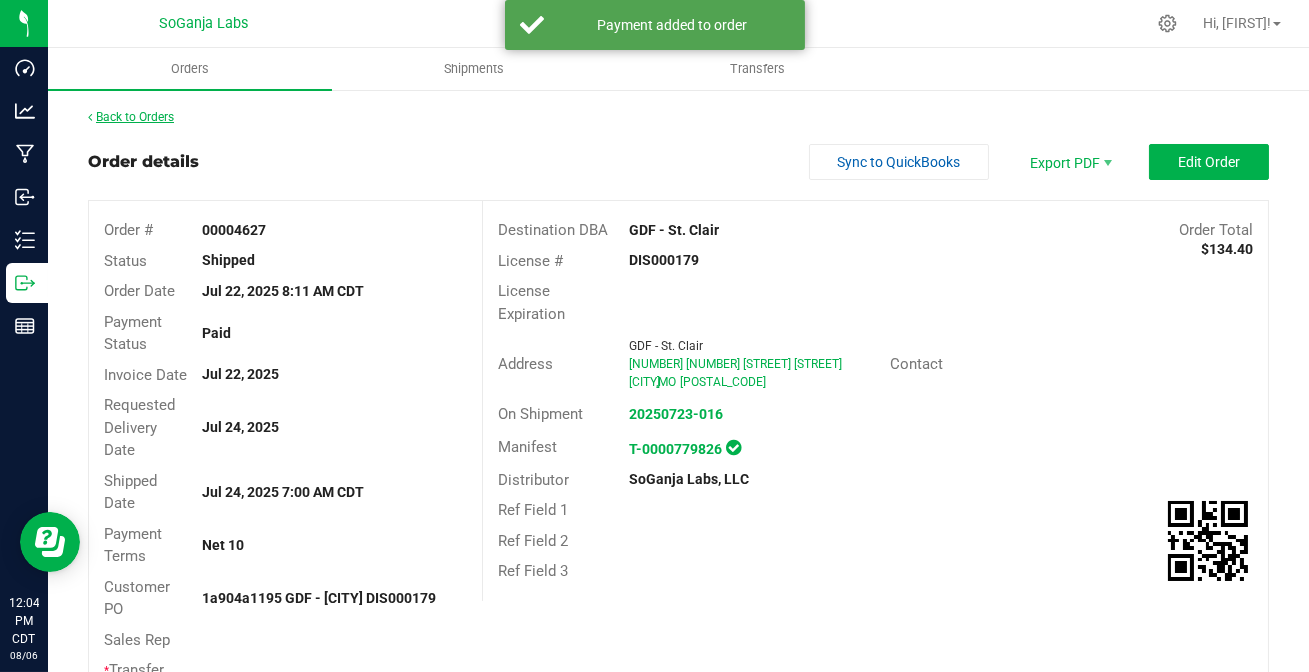 click on "Back to Orders" at bounding box center (131, 117) 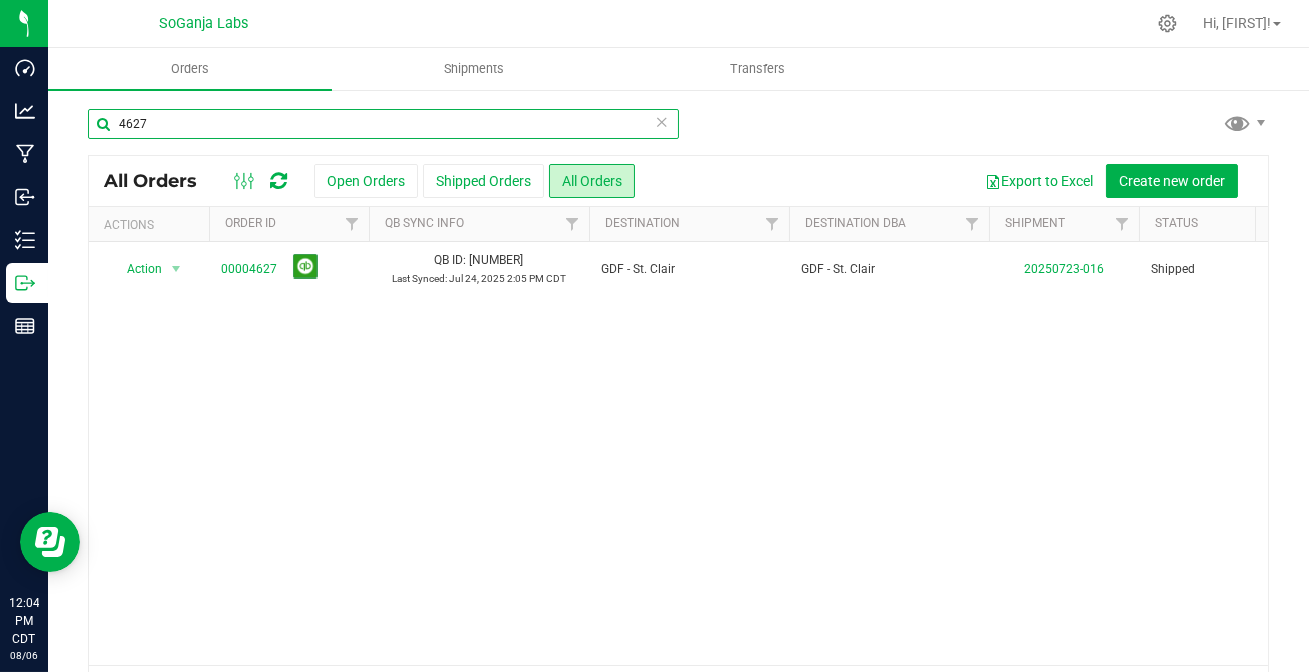 click on "4627" at bounding box center [383, 124] 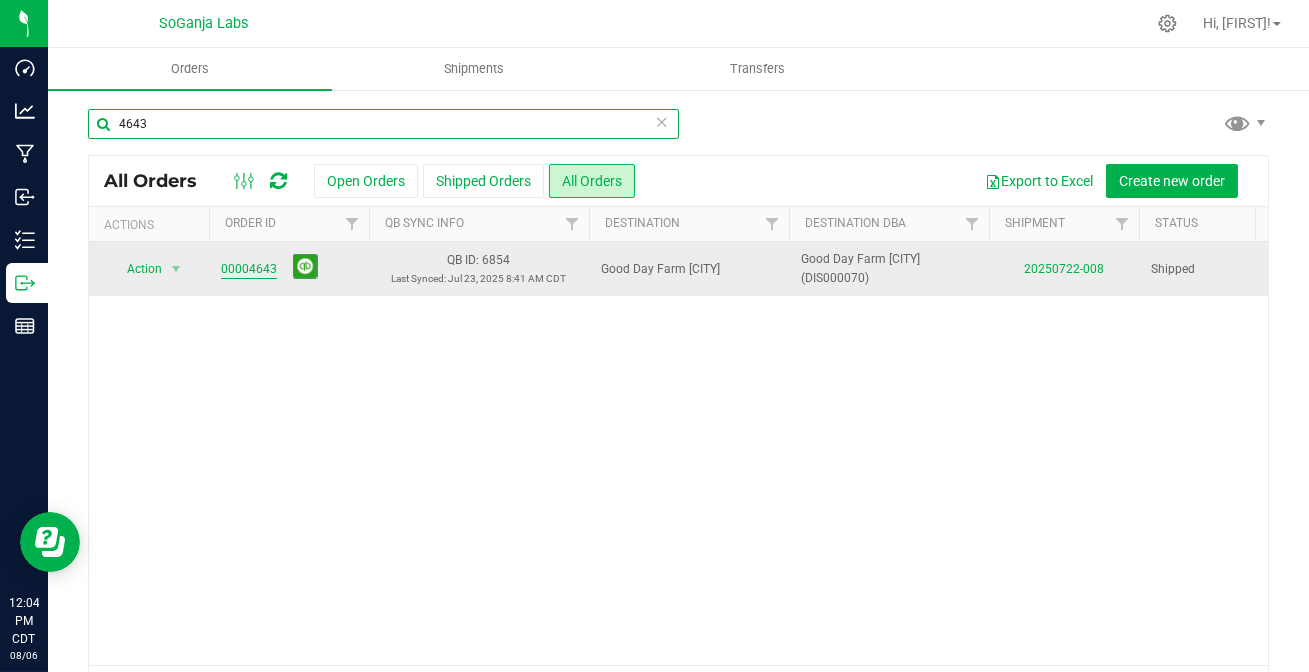 type on "4643" 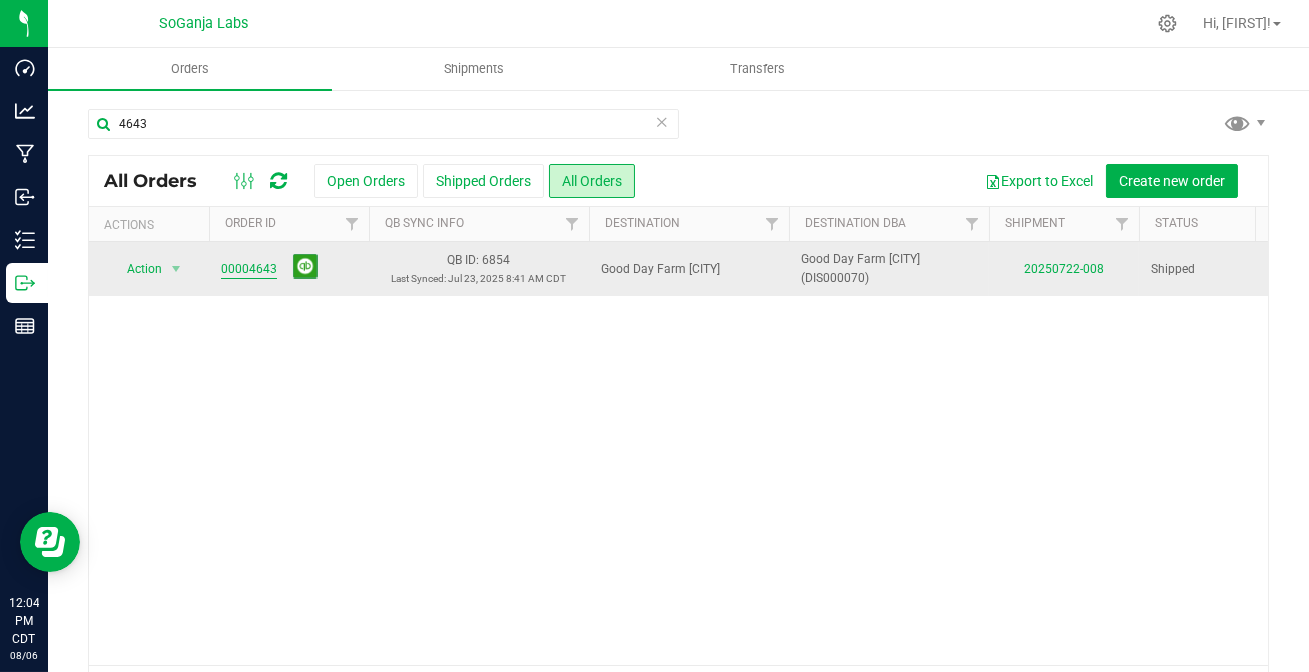 click on "00004643" at bounding box center (249, 269) 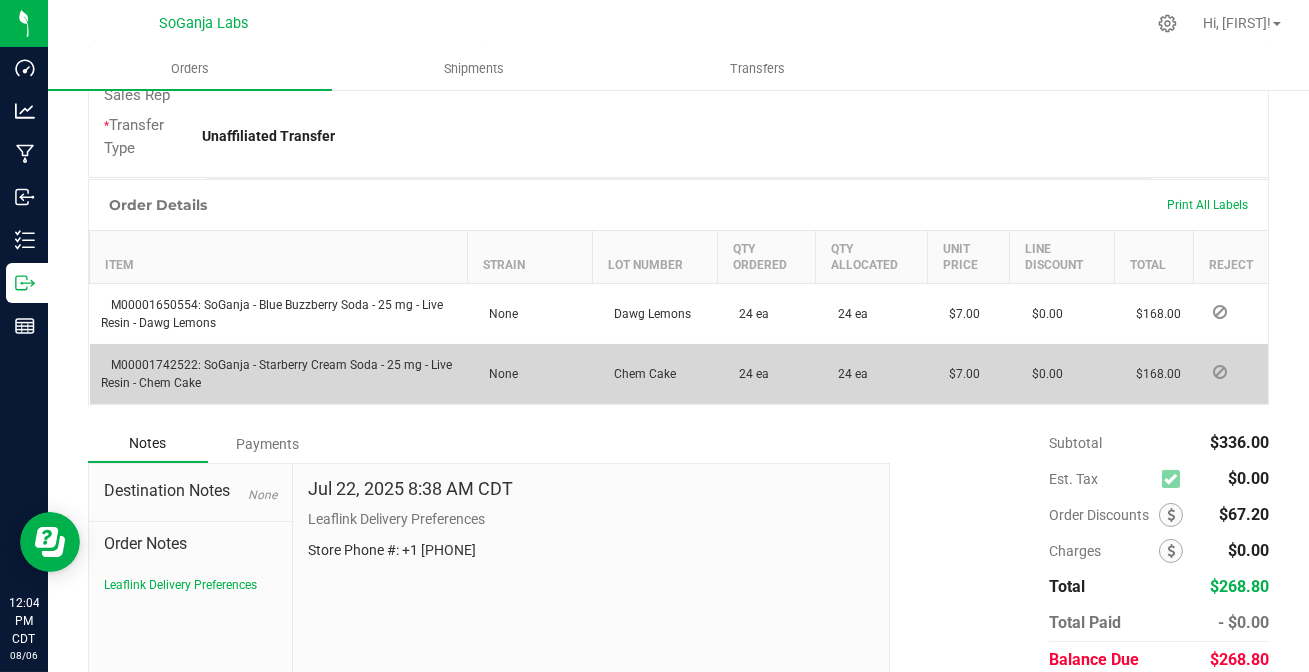 scroll, scrollTop: 625, scrollLeft: 0, axis: vertical 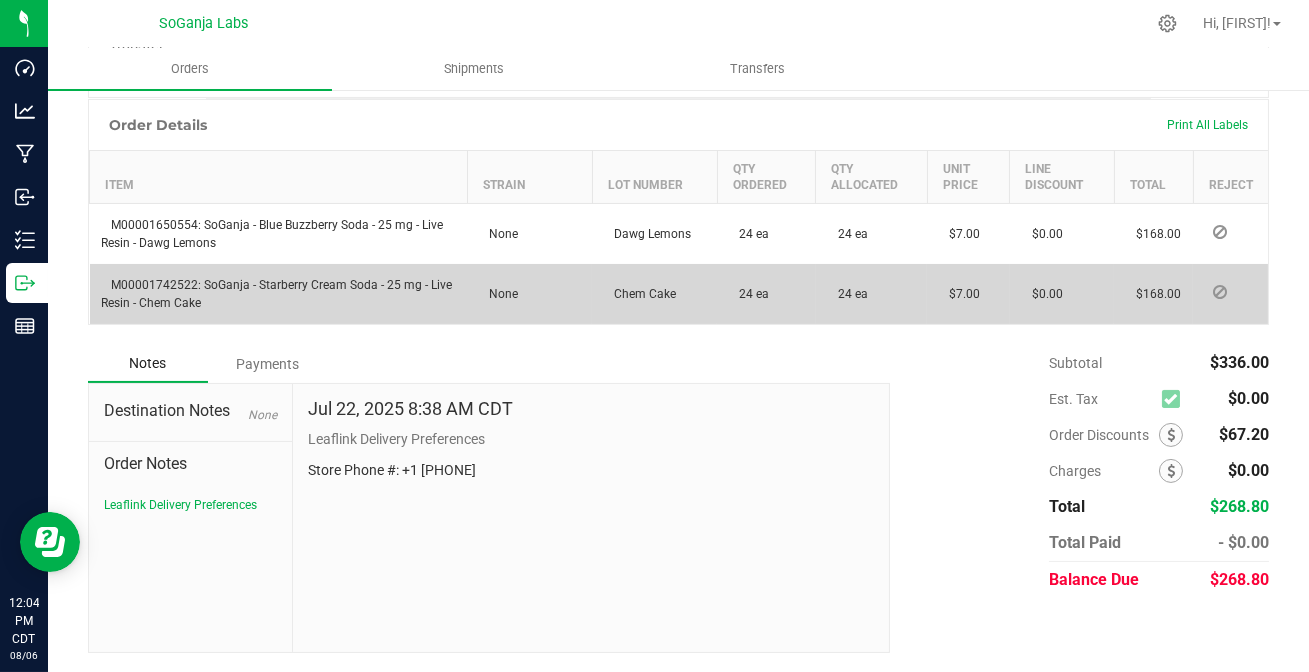 click on "Payments" at bounding box center [268, 364] 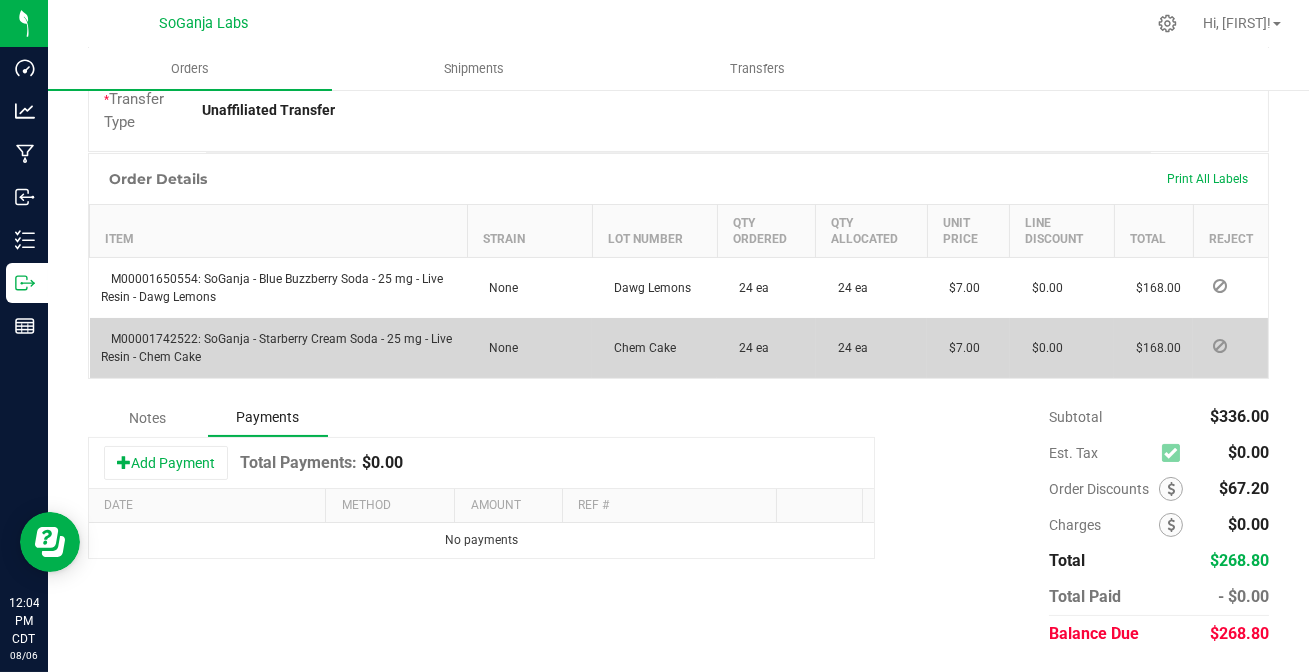 scroll, scrollTop: 570, scrollLeft: 0, axis: vertical 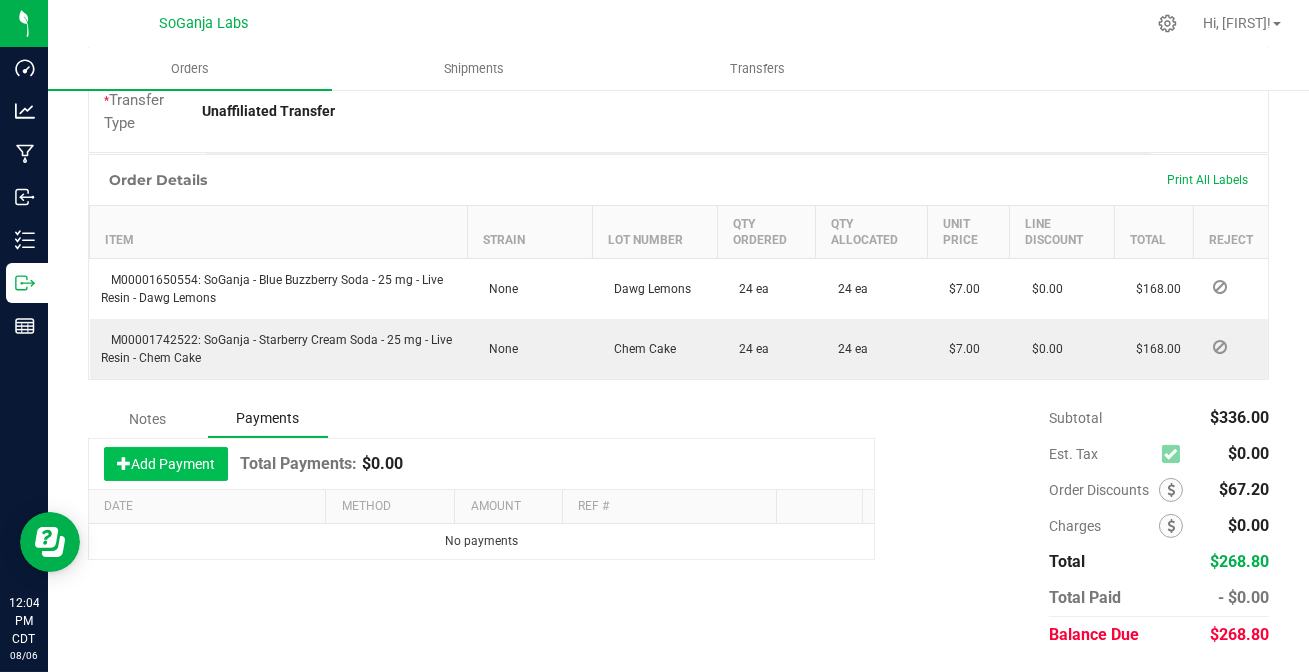 click on "Add Payment" at bounding box center (166, 464) 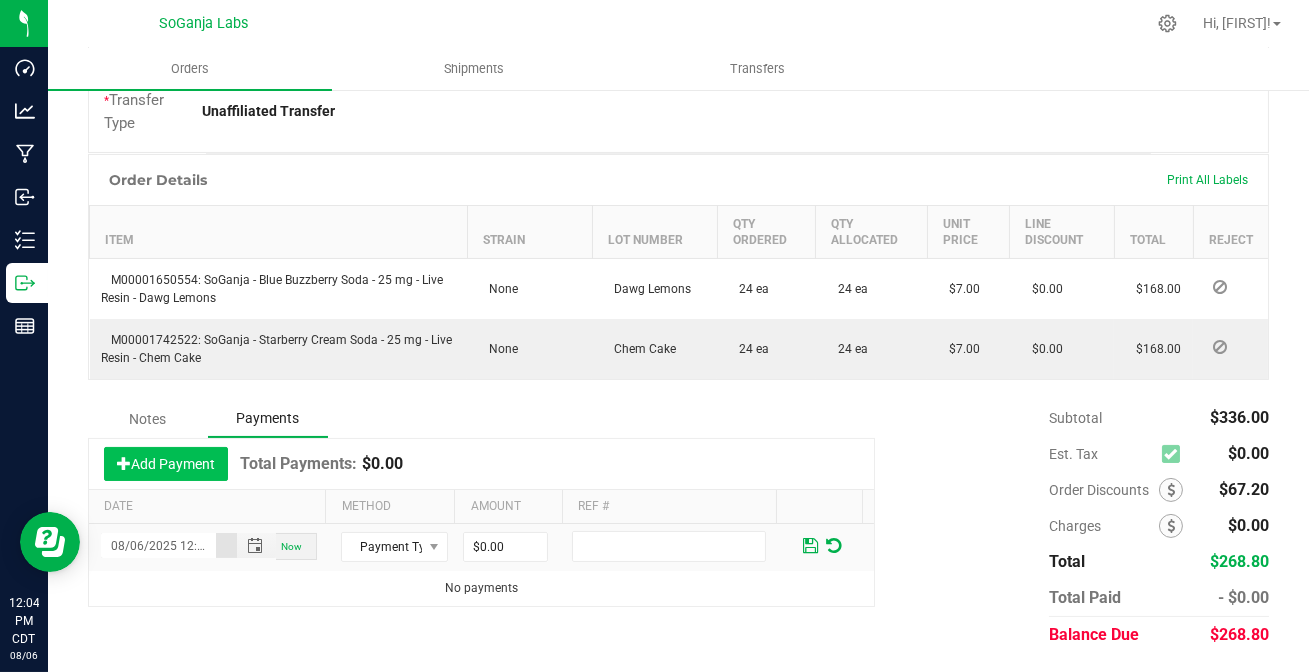 scroll, scrollTop: 0, scrollLeft: 27, axis: horizontal 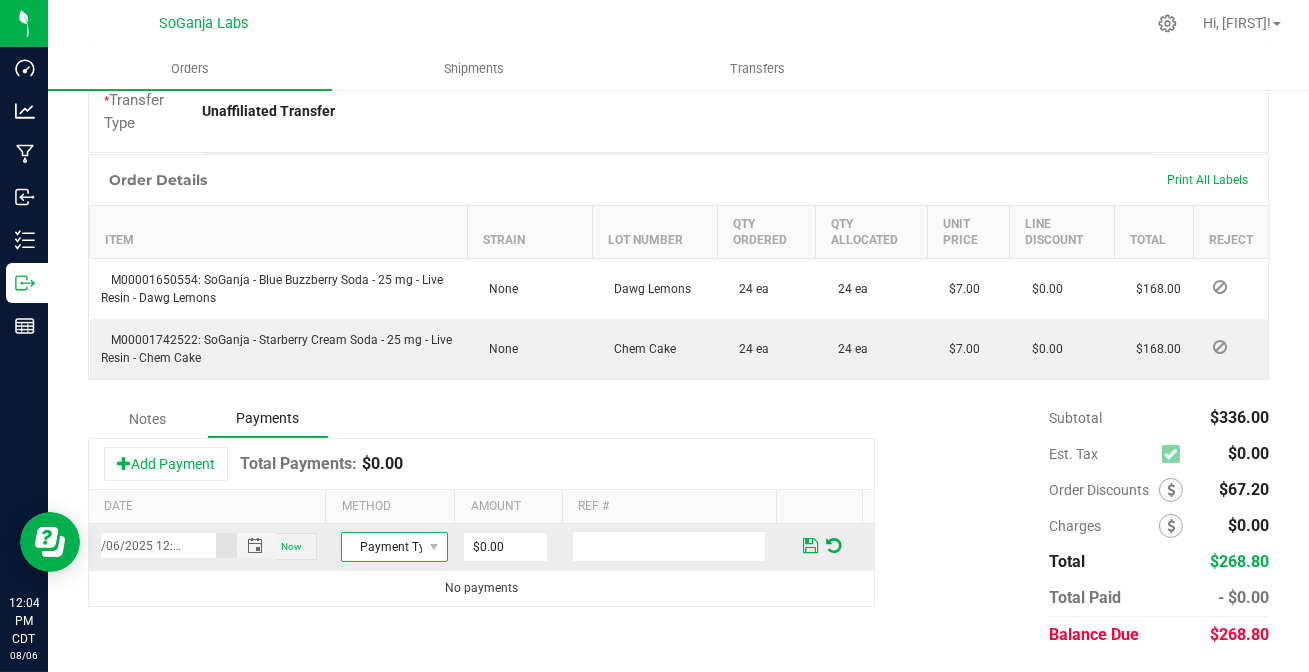 click on "Payment Type" at bounding box center [382, 547] 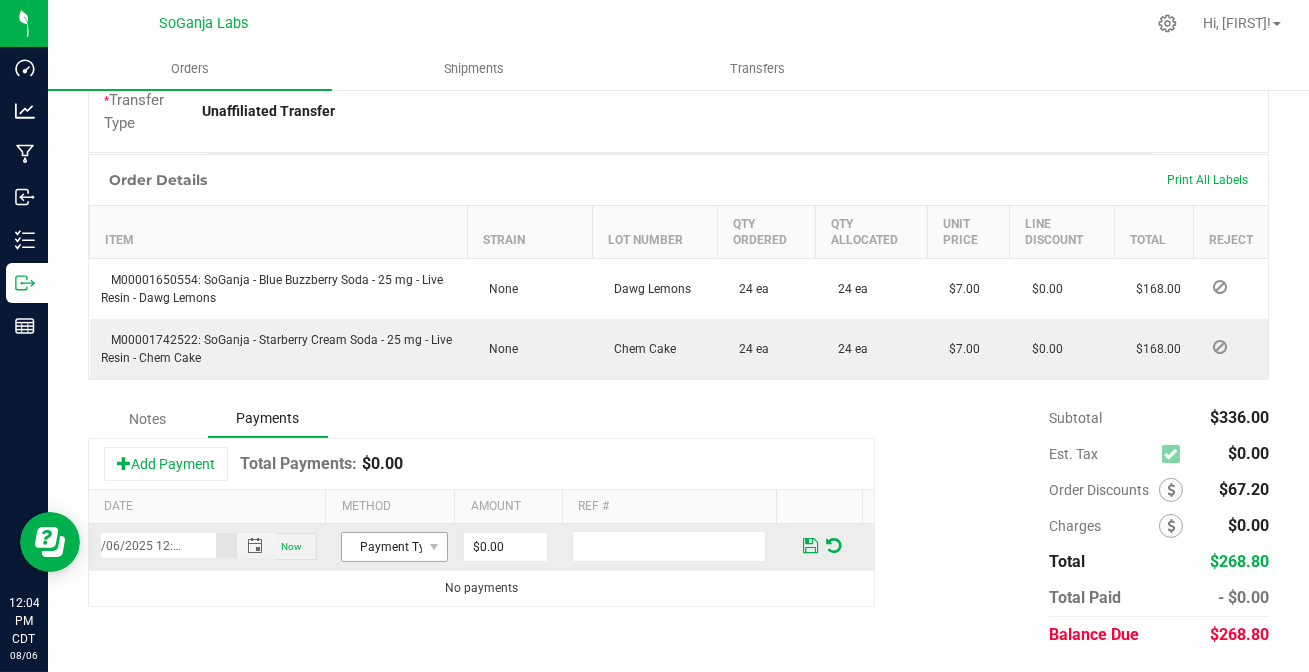 scroll, scrollTop: 0, scrollLeft: 0, axis: both 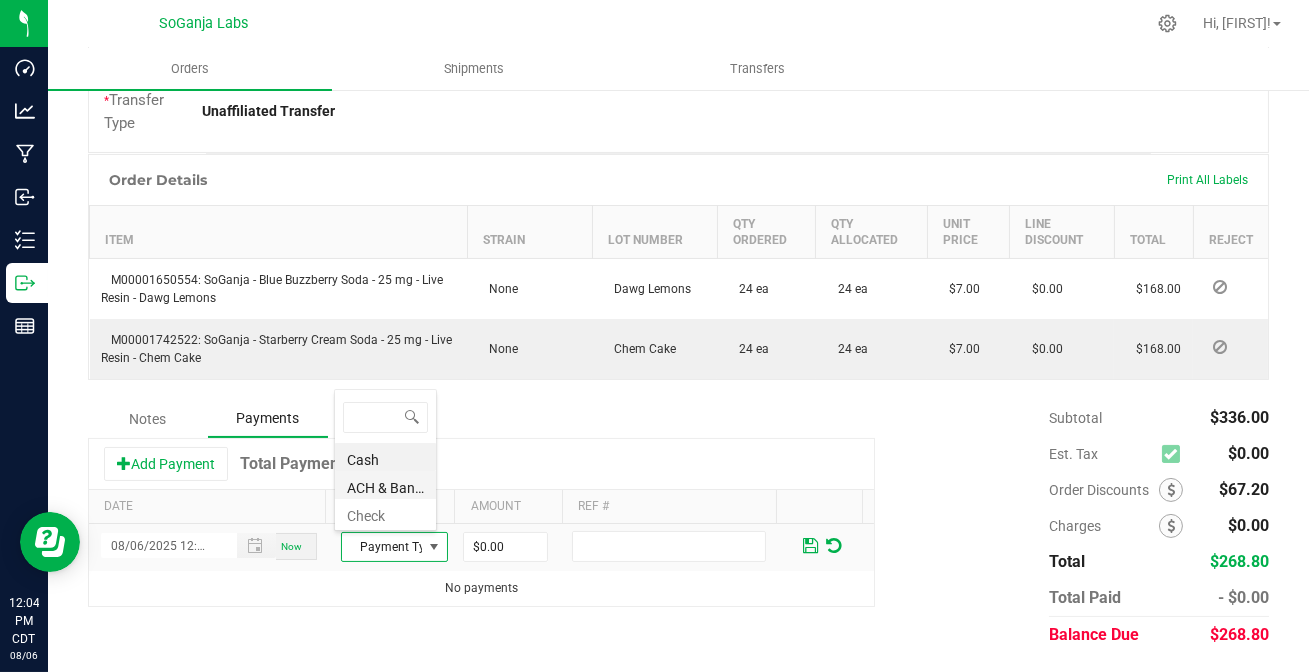 click on "ACH & Bank Transfer" at bounding box center [385, 485] 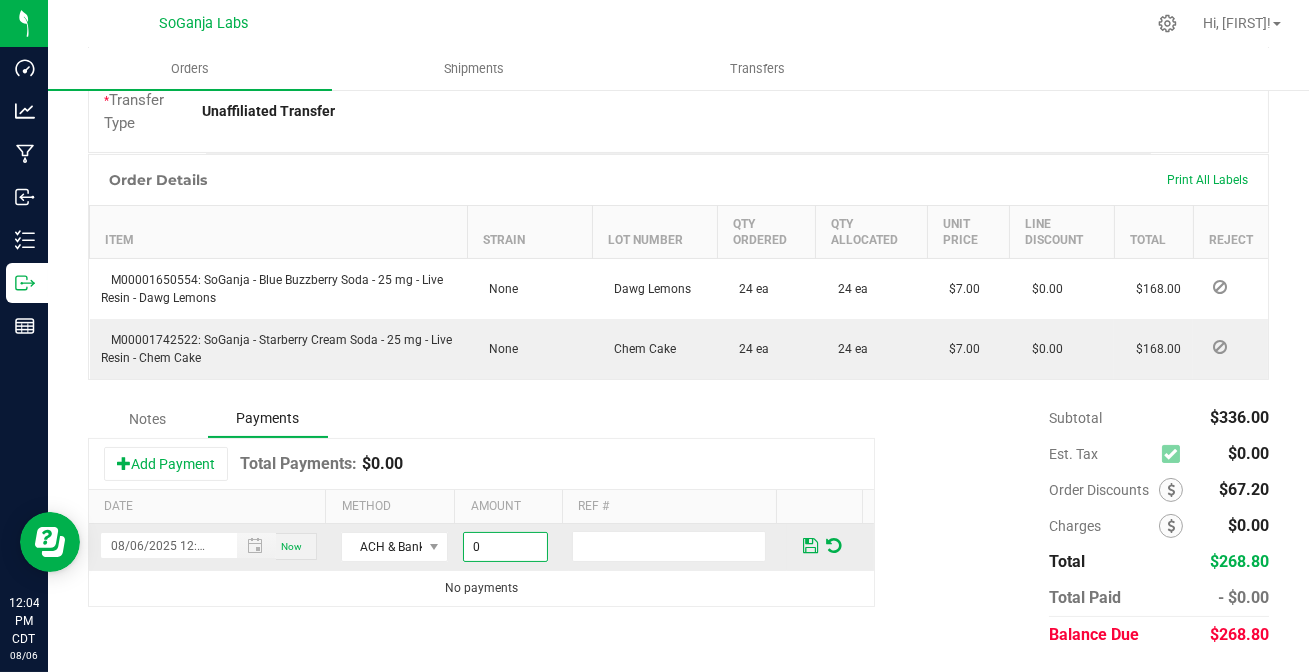 click on "0" at bounding box center (505, 547) 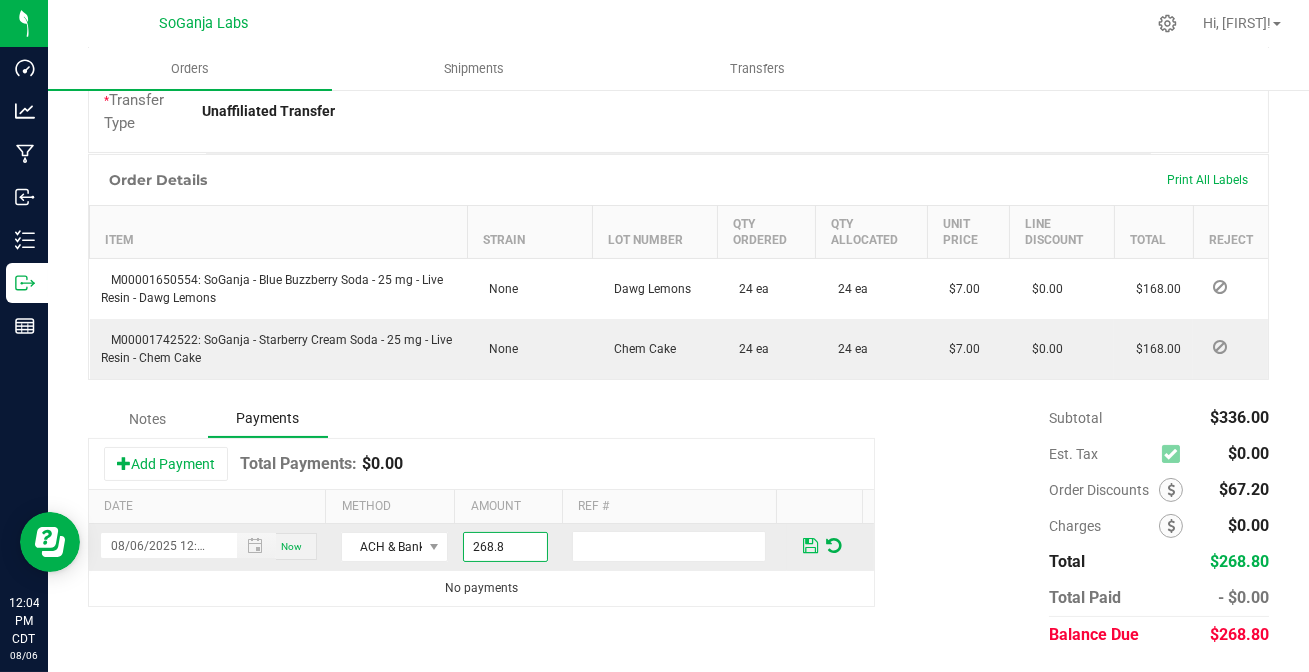type on "$268.80" 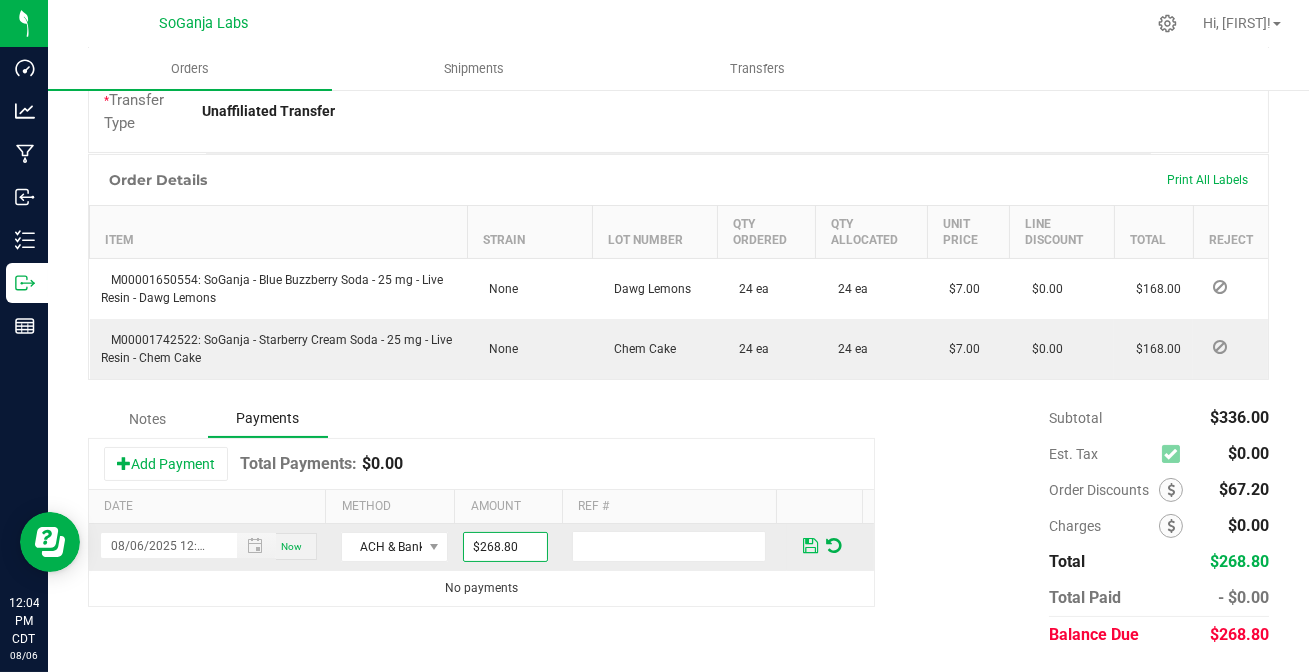 click at bounding box center (810, 546) 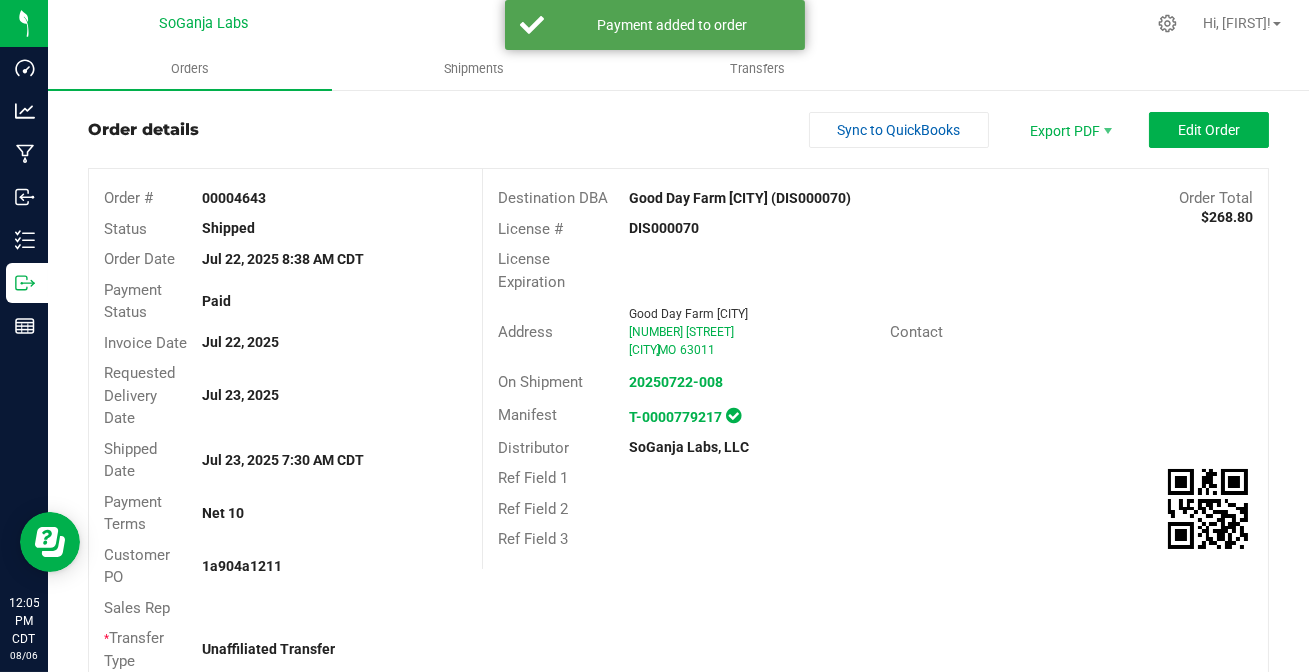 scroll, scrollTop: 0, scrollLeft: 0, axis: both 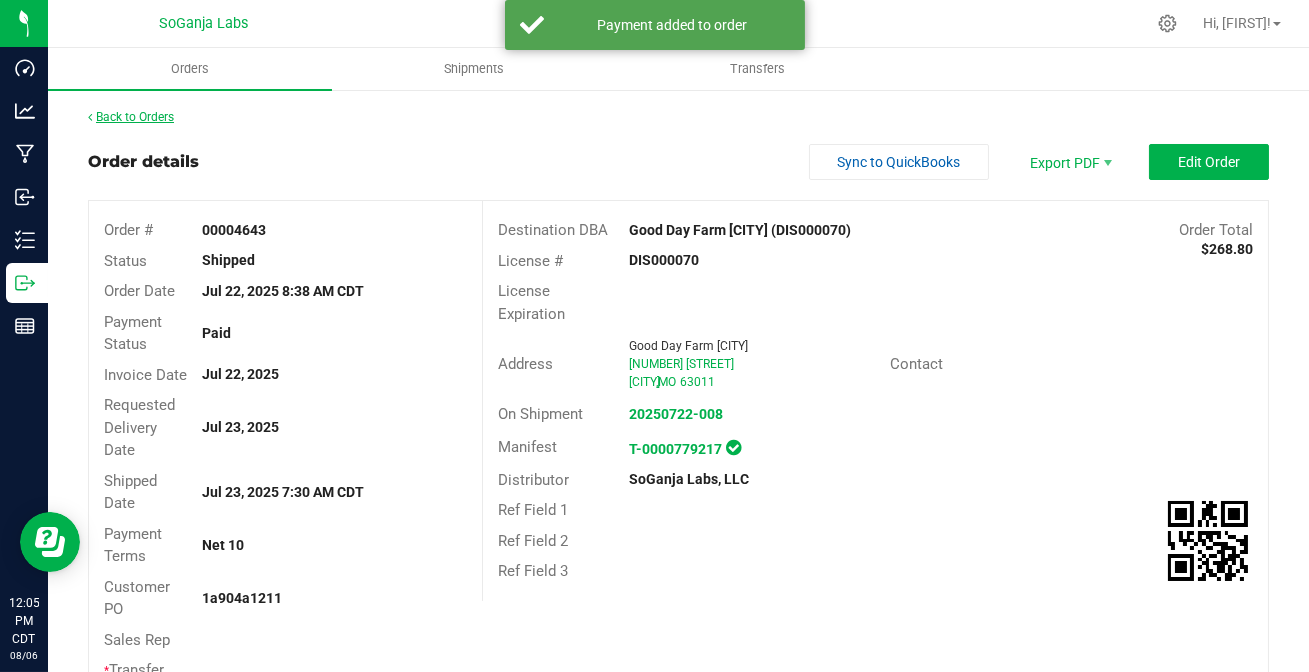 click on "Back to Orders" at bounding box center (131, 117) 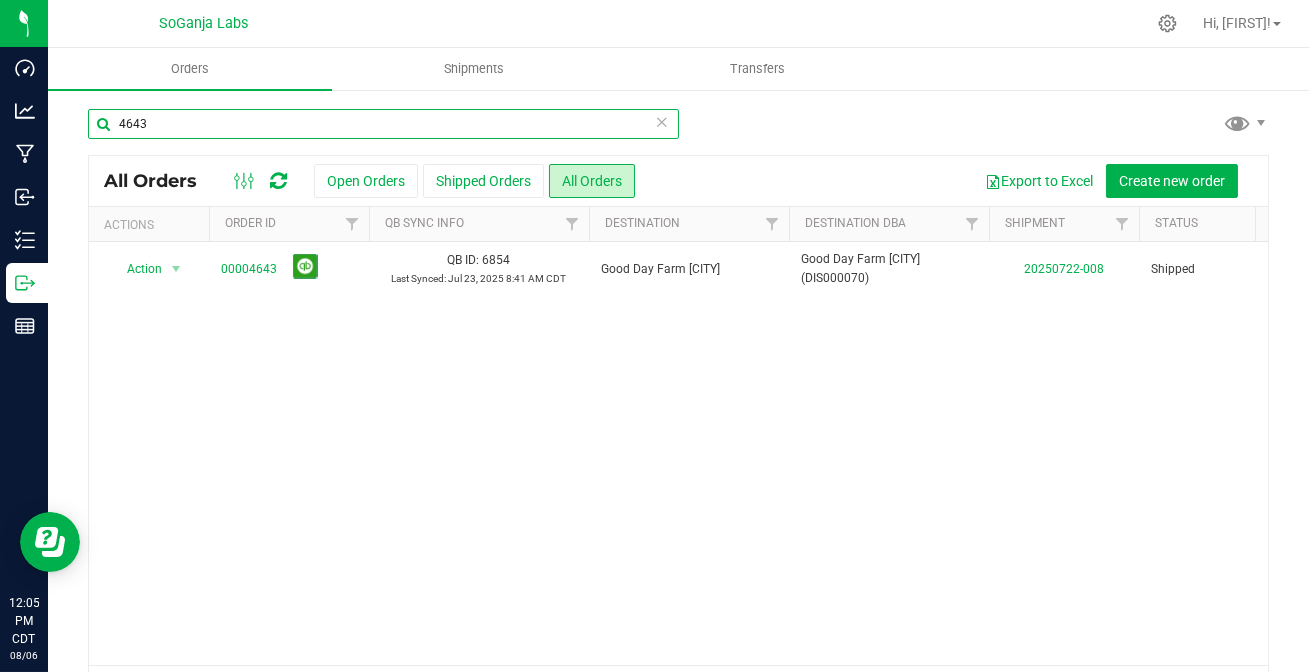 click on "4643" at bounding box center [383, 124] 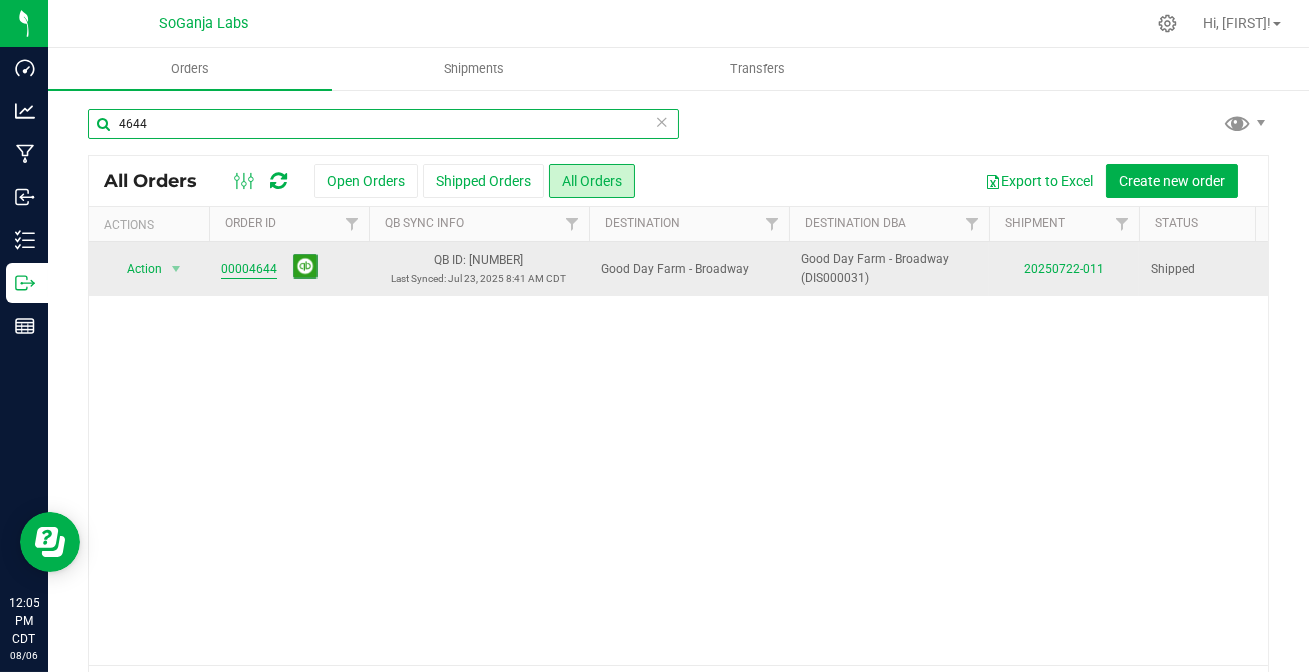 type on "4644" 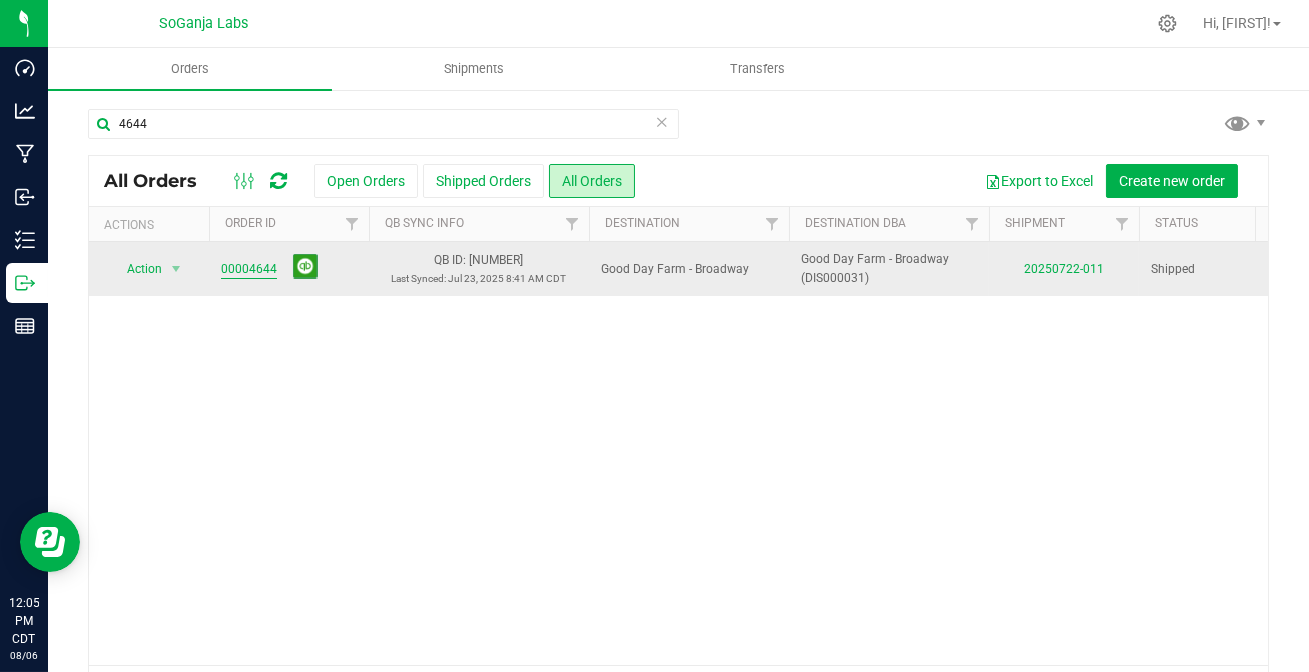 click on "00004644" at bounding box center [249, 269] 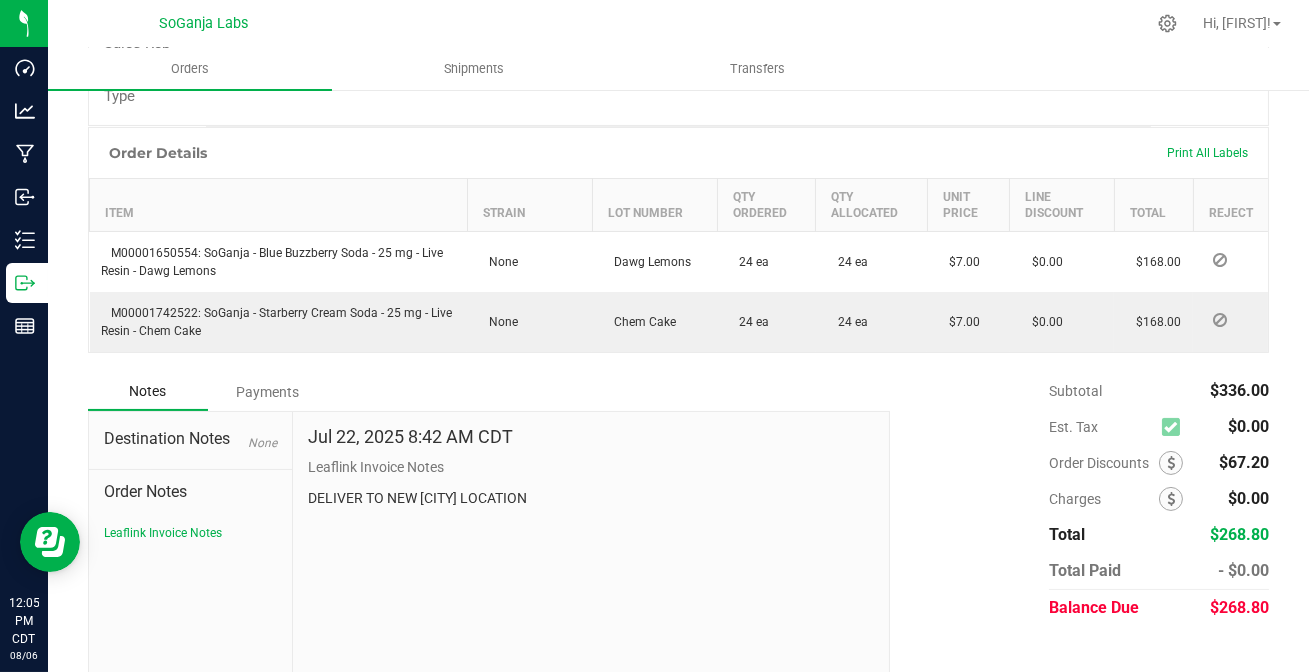 scroll, scrollTop: 625, scrollLeft: 0, axis: vertical 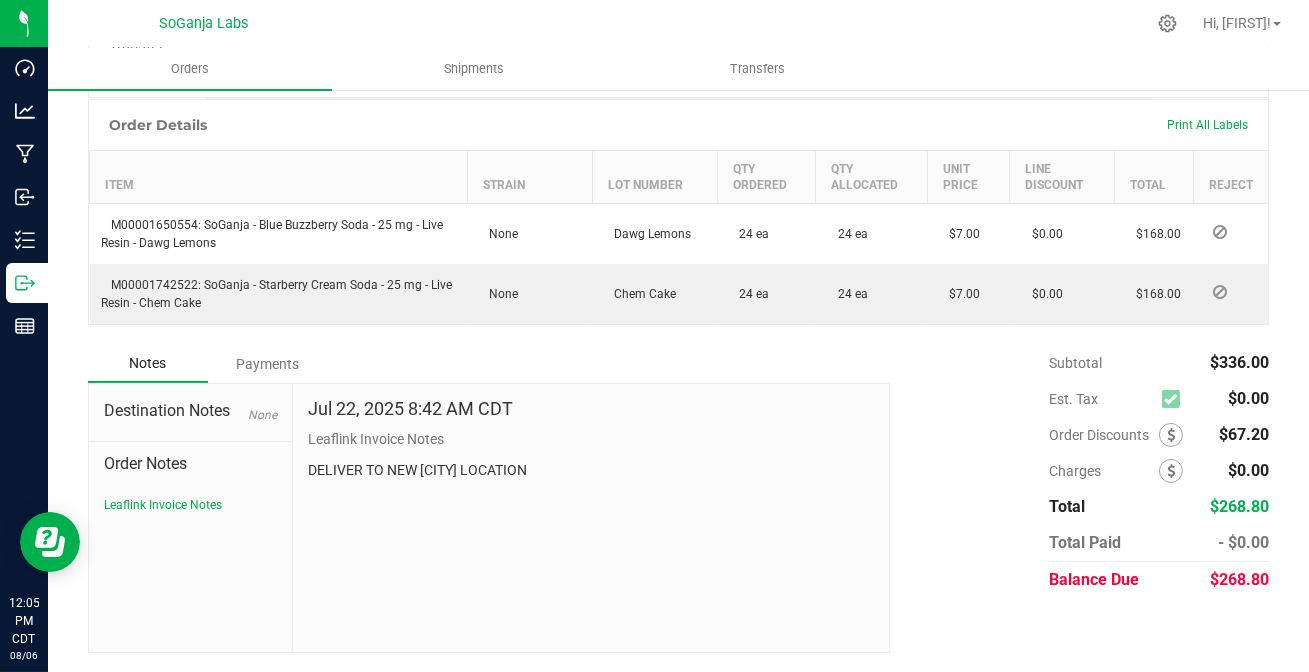 click on "Payments" at bounding box center [268, 364] 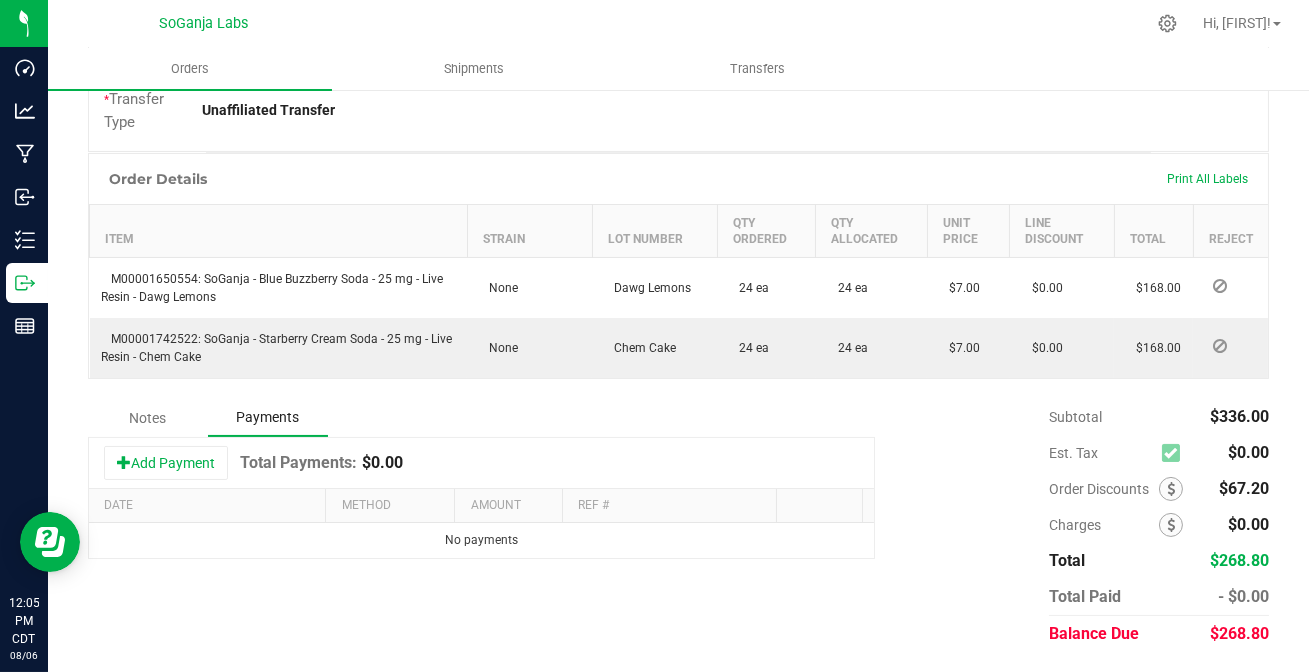 scroll, scrollTop: 570, scrollLeft: 0, axis: vertical 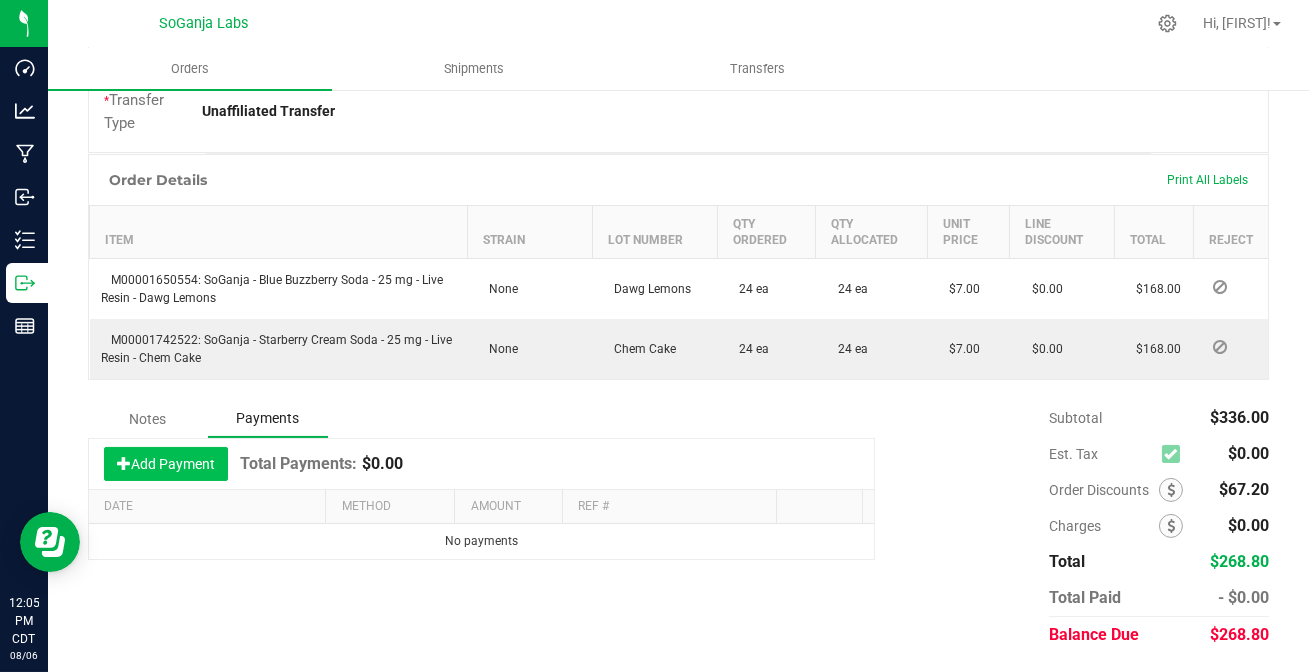 click on "Add Payment" at bounding box center [166, 464] 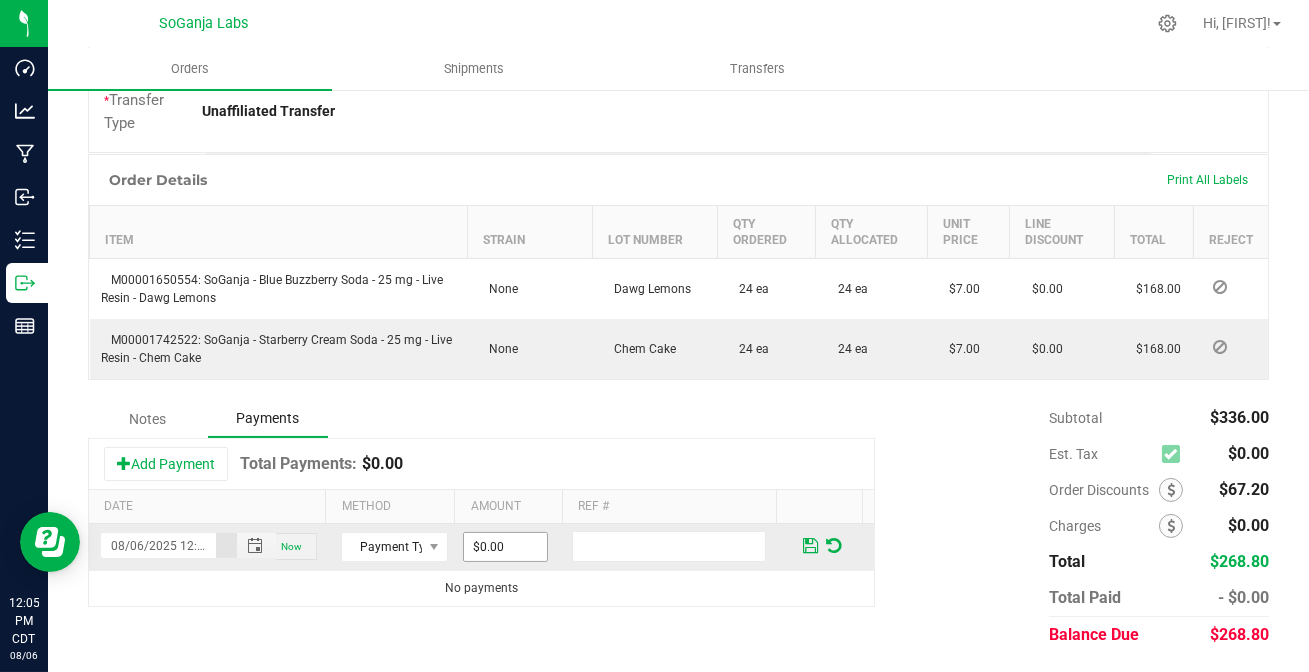 scroll, scrollTop: 0, scrollLeft: 27, axis: horizontal 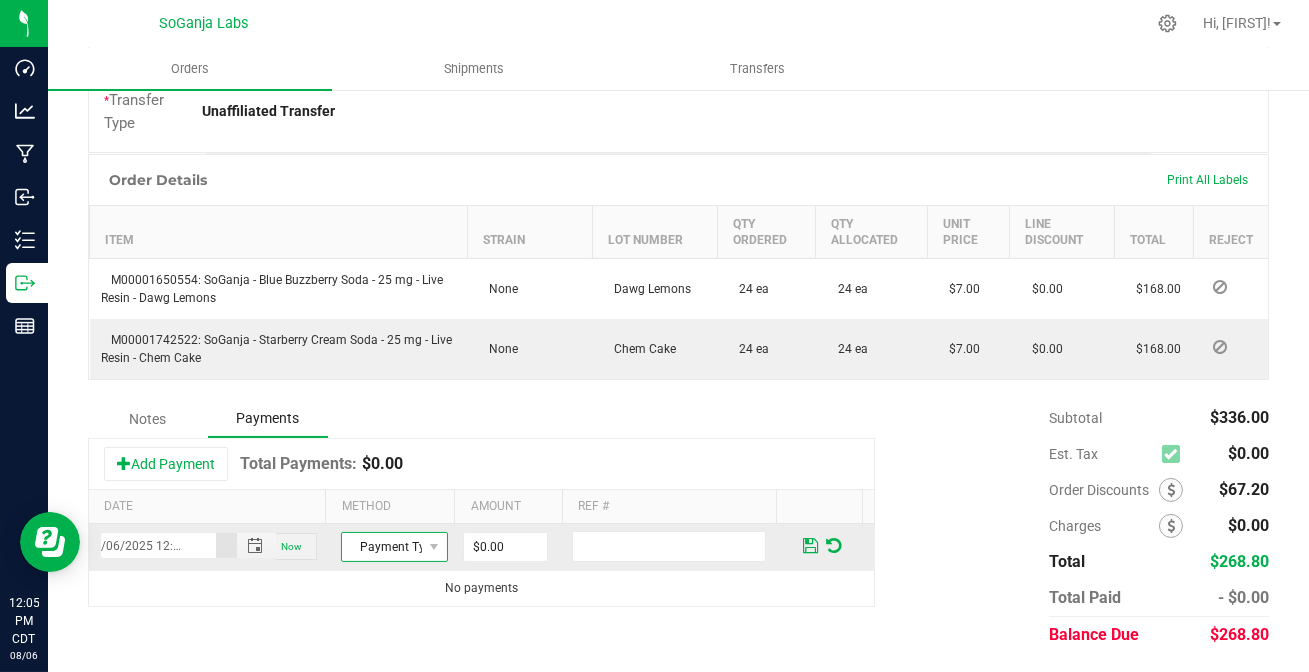 click on "Payment Type" at bounding box center [382, 547] 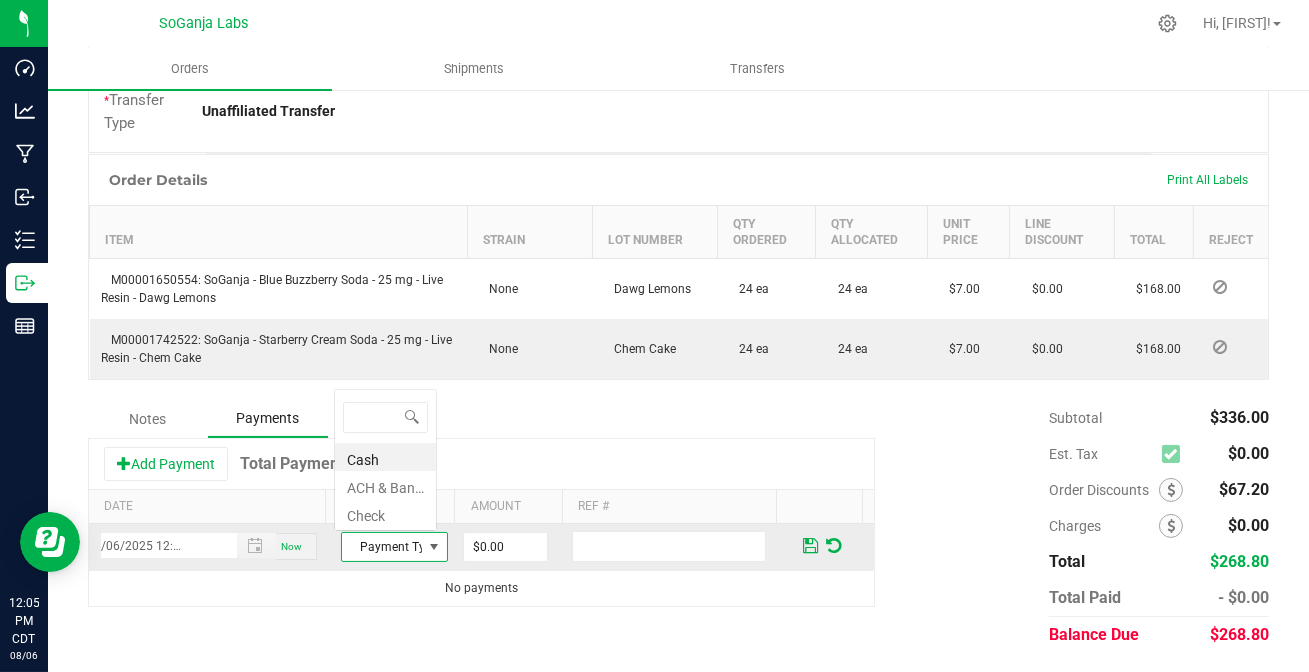 scroll, scrollTop: 0, scrollLeft: 0, axis: both 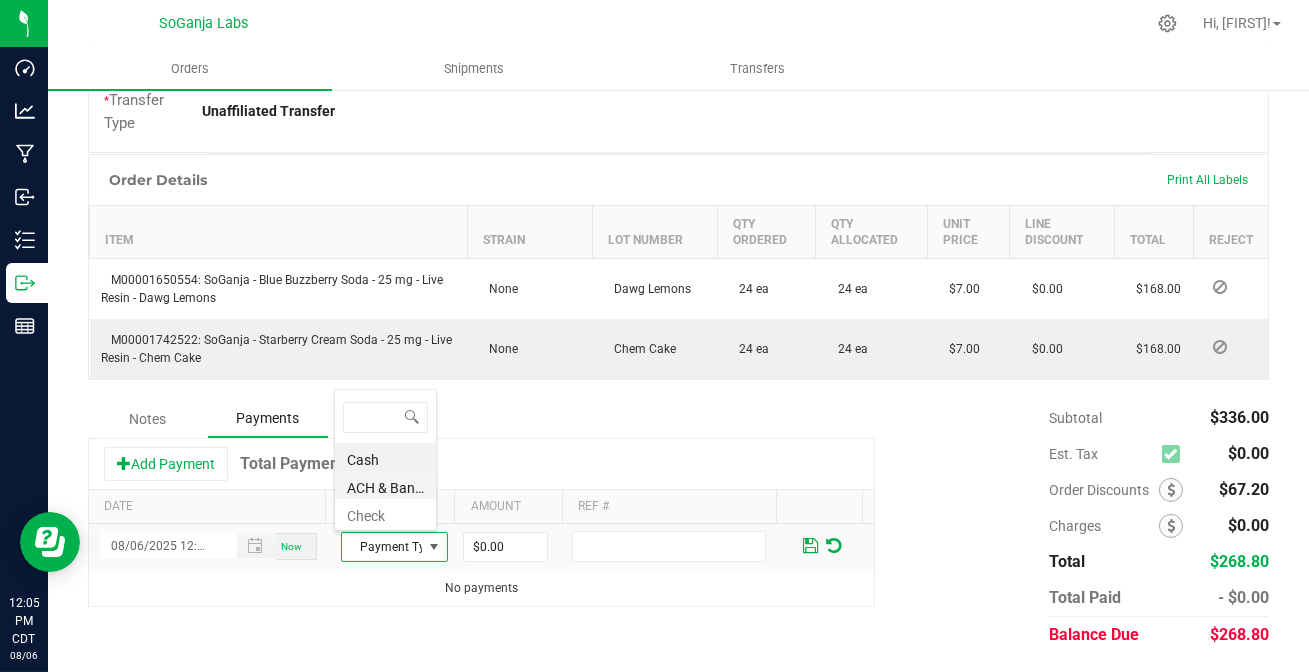click on "ACH & Bank Transfer" at bounding box center (385, 485) 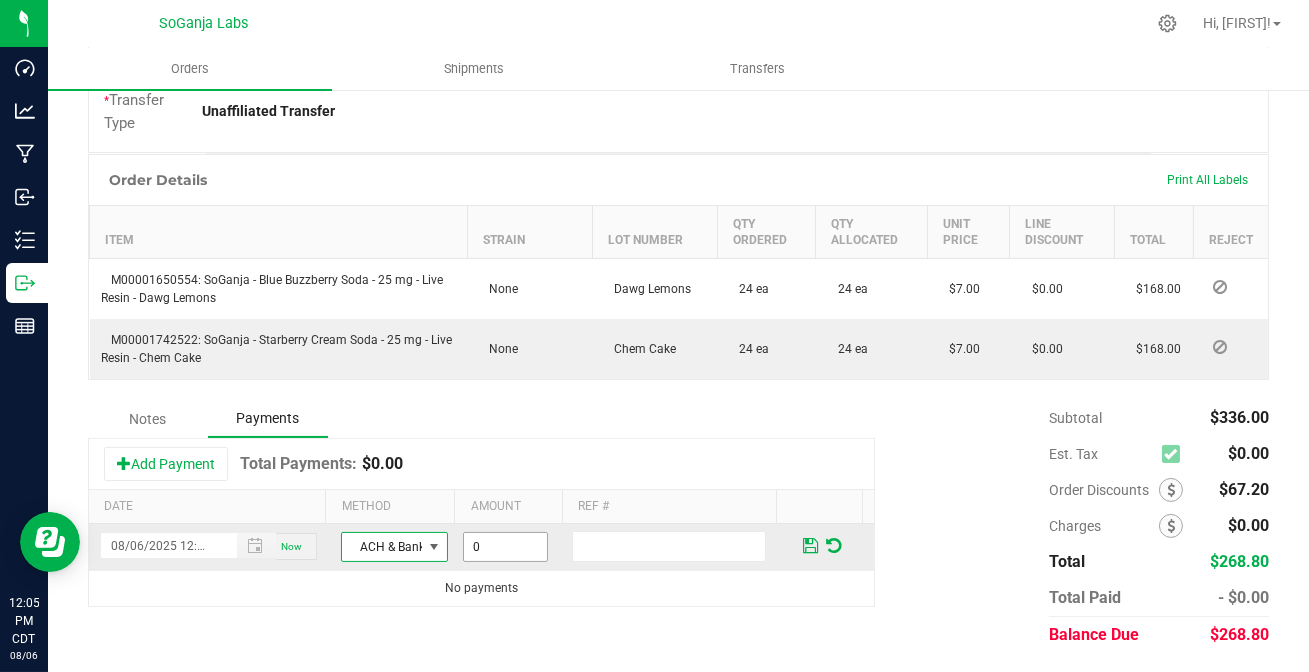 click on "0" at bounding box center [505, 547] 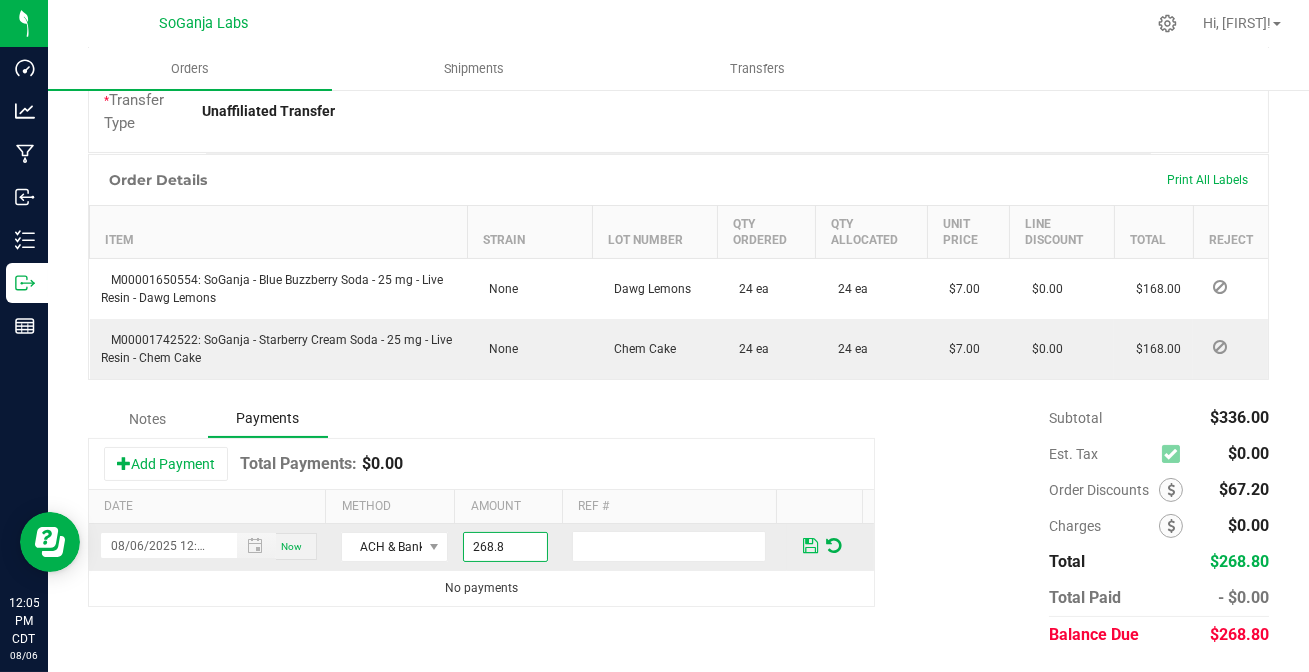 type on "$268.80" 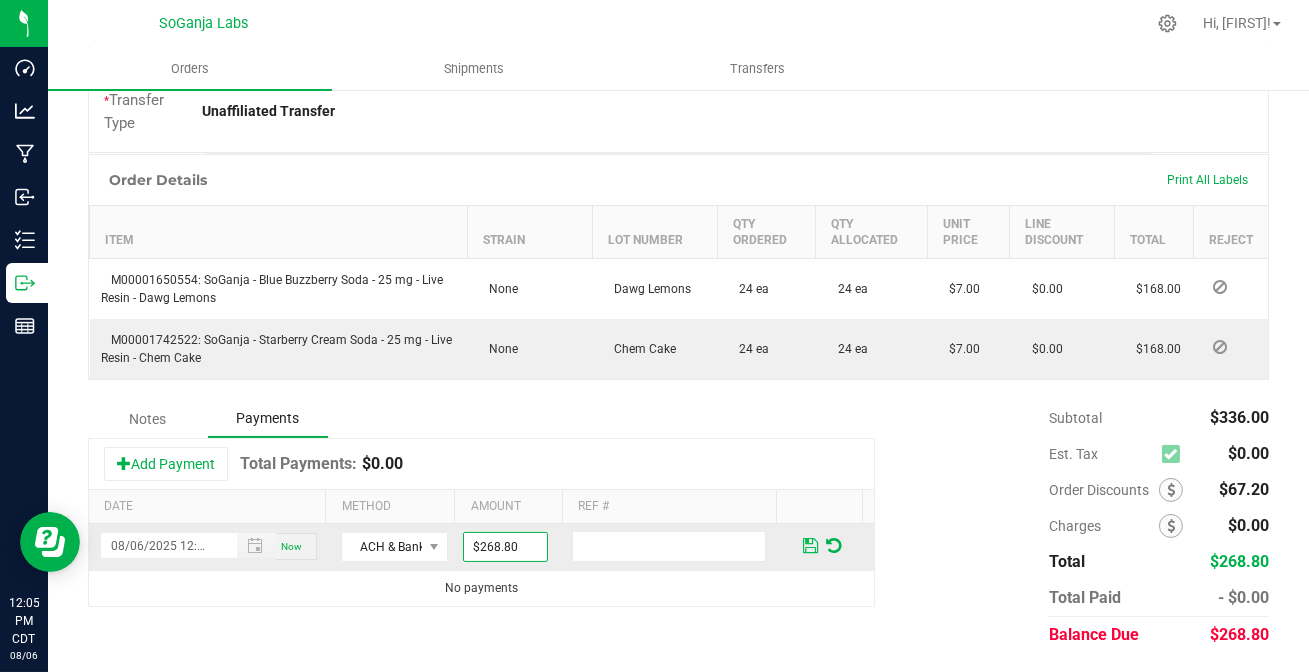 click at bounding box center (810, 546) 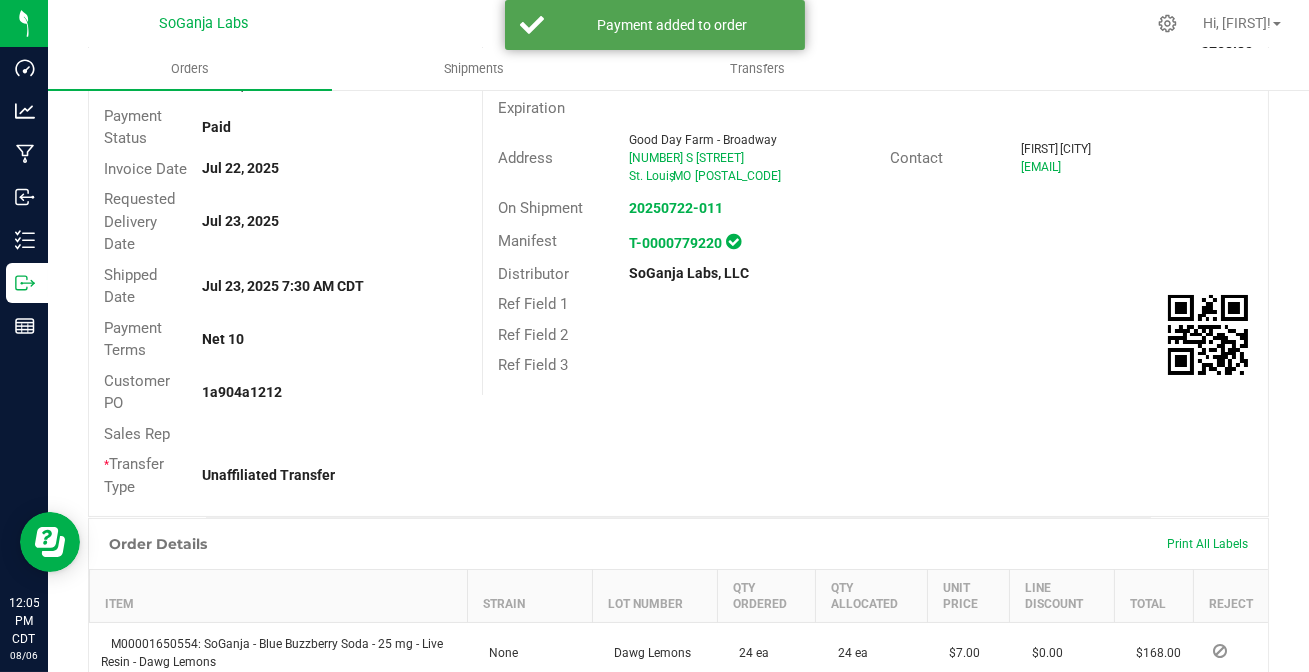 scroll, scrollTop: 0, scrollLeft: 0, axis: both 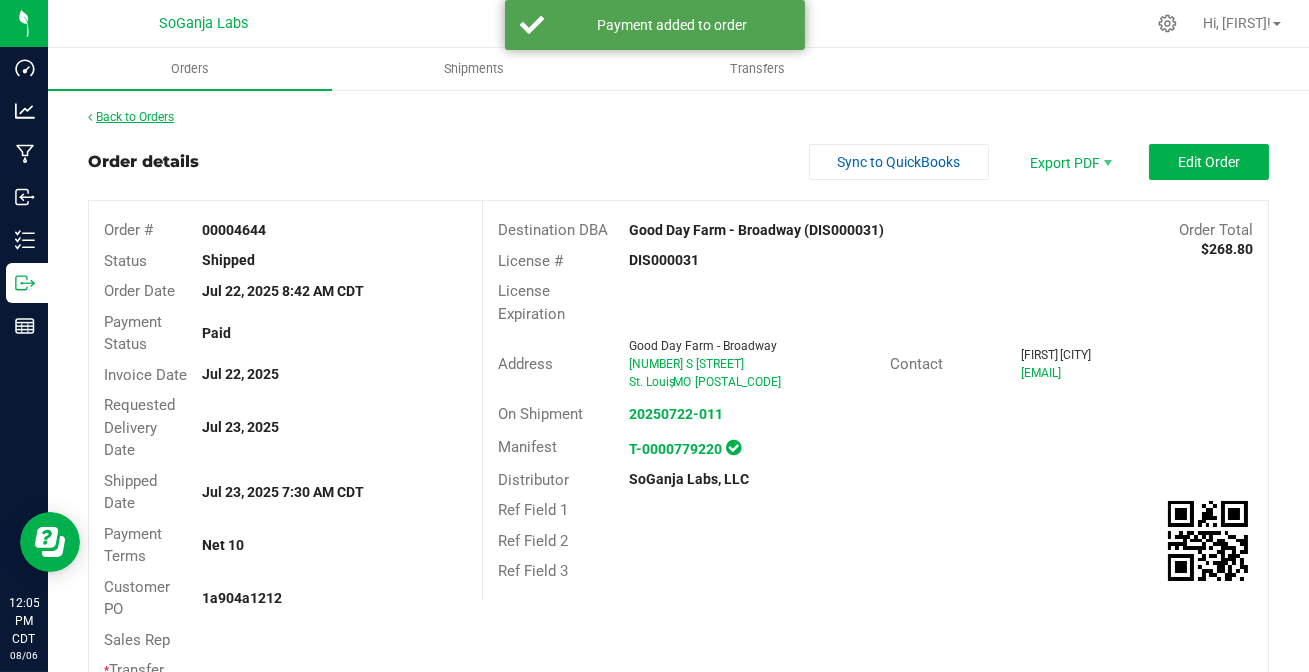 click on "Back to Orders" at bounding box center (131, 117) 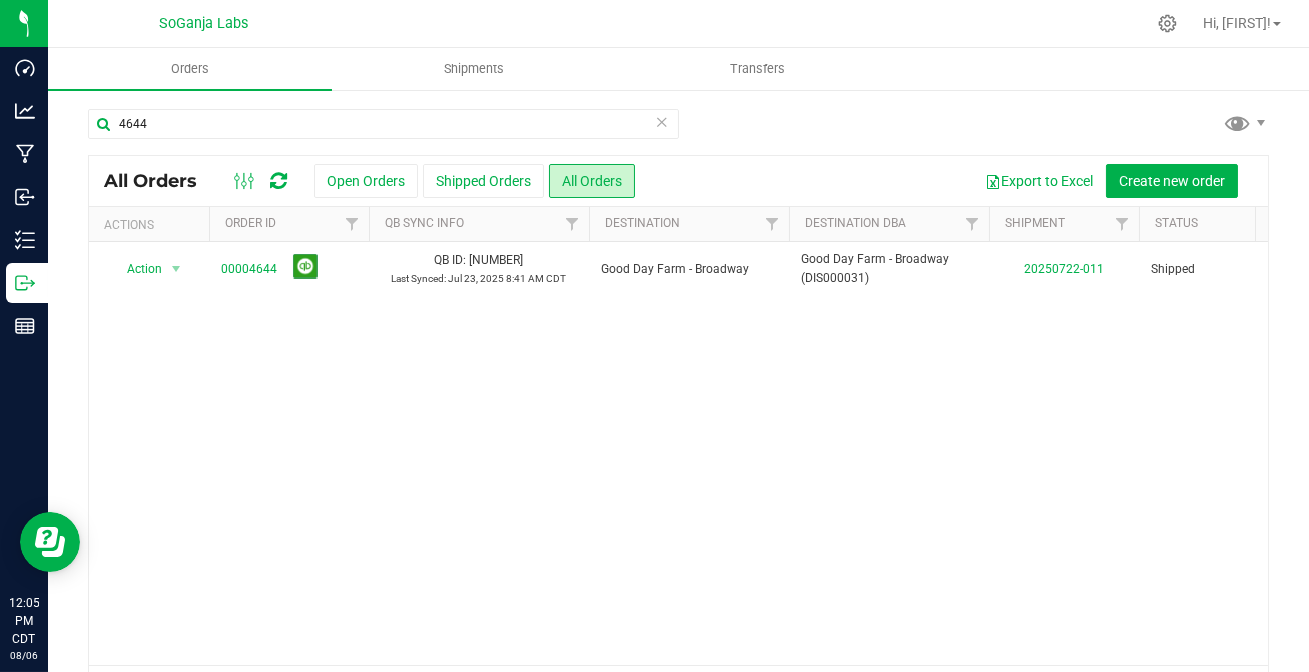 click at bounding box center [662, 121] 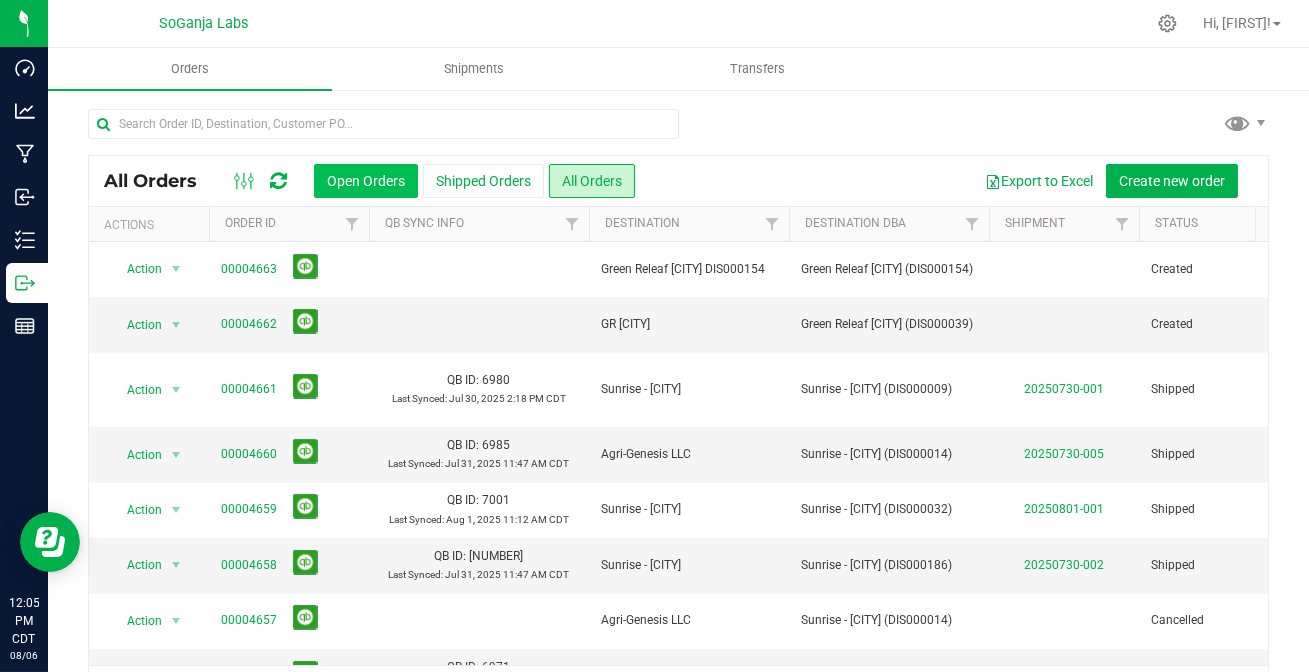 click on "Open Orders" at bounding box center (366, 181) 